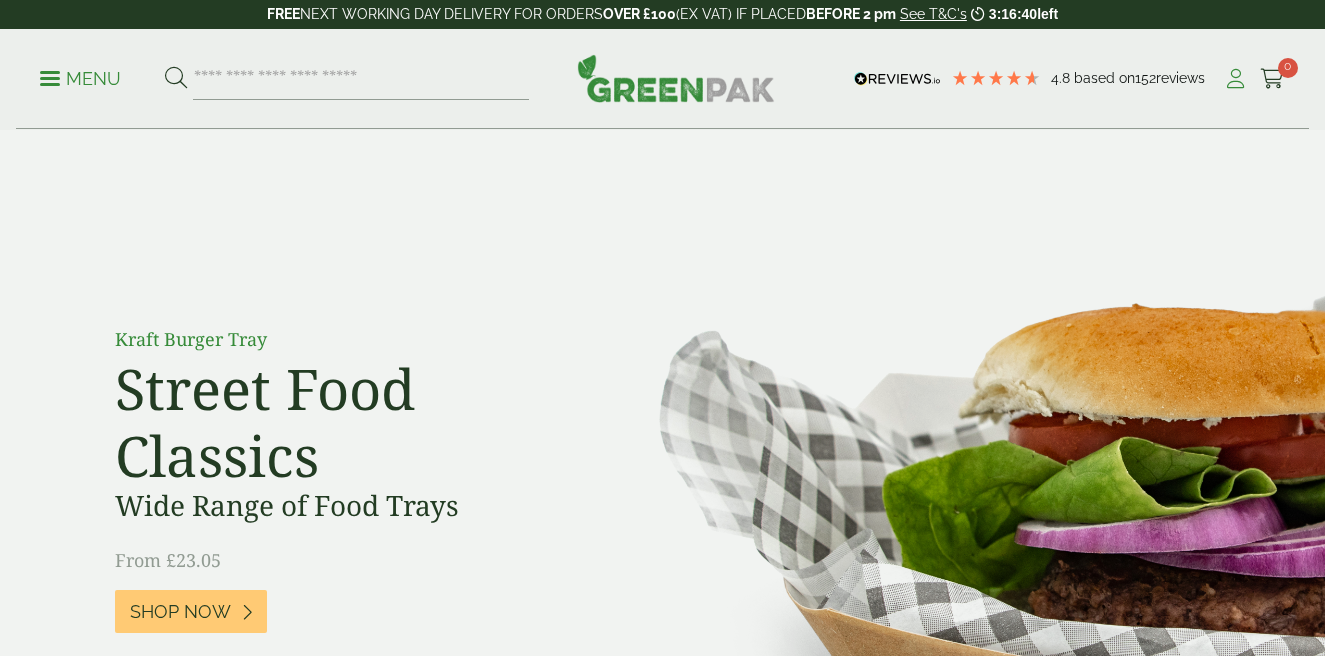 scroll, scrollTop: 0, scrollLeft: 0, axis: both 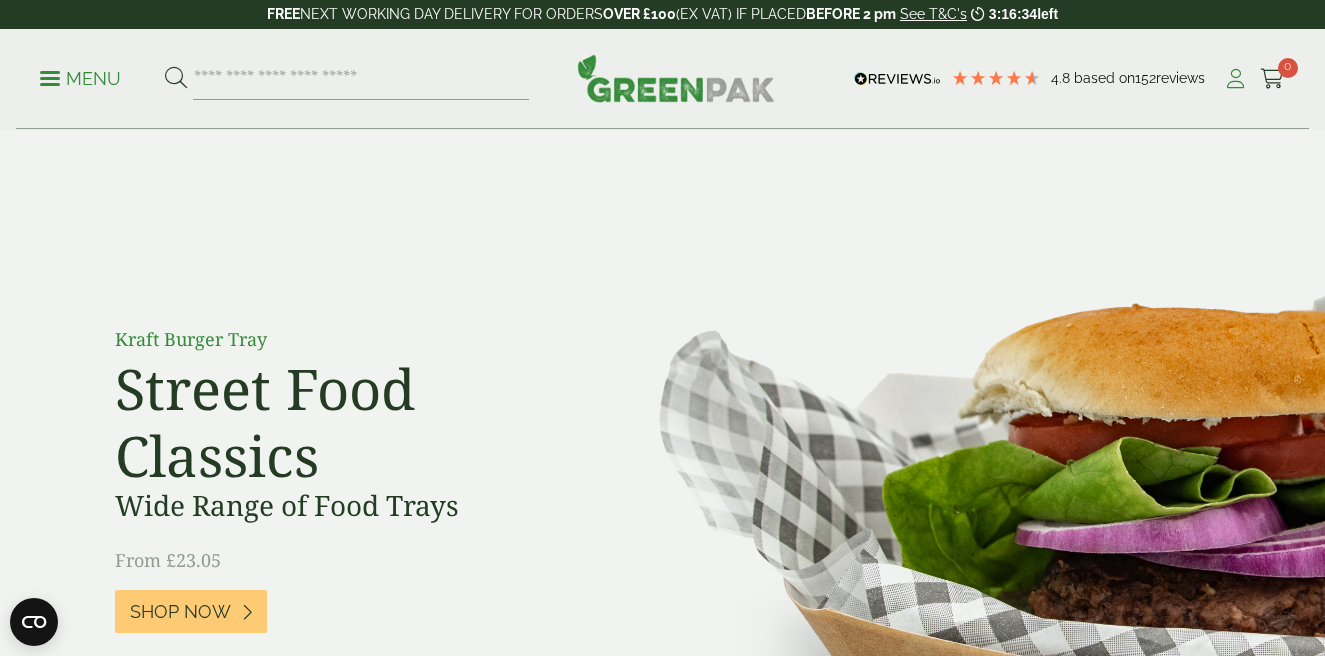 click at bounding box center [1235, 79] 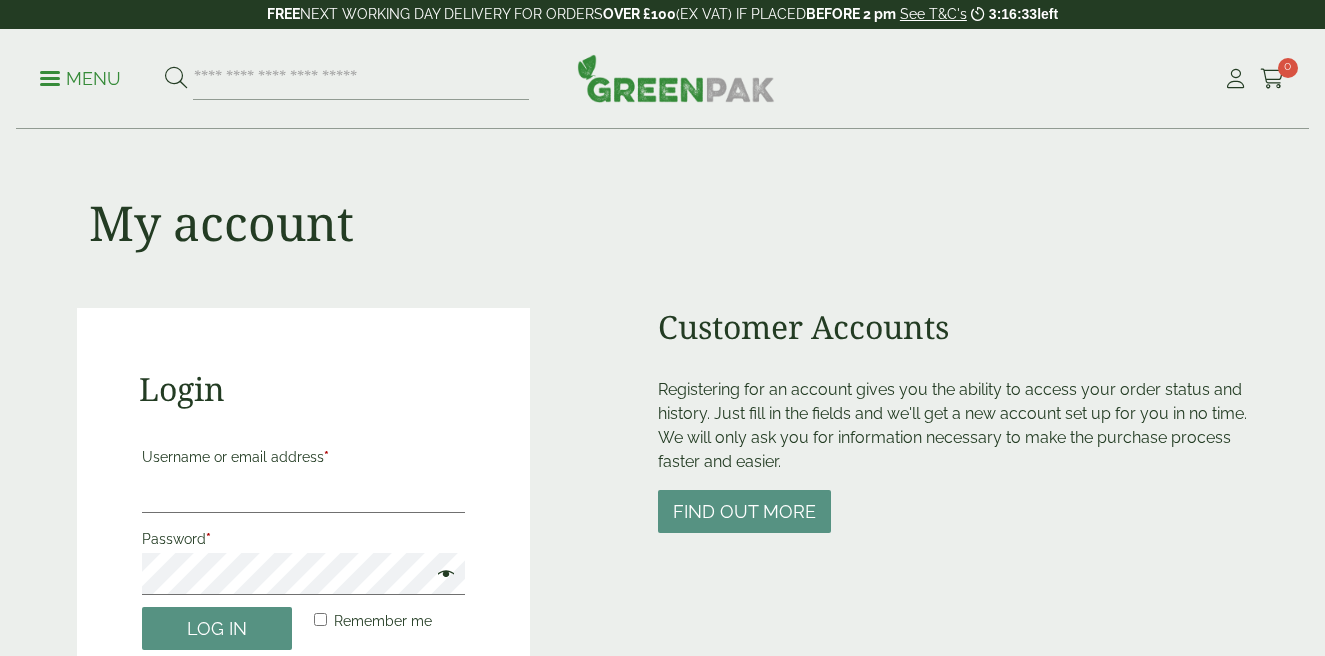 scroll, scrollTop: 0, scrollLeft: 0, axis: both 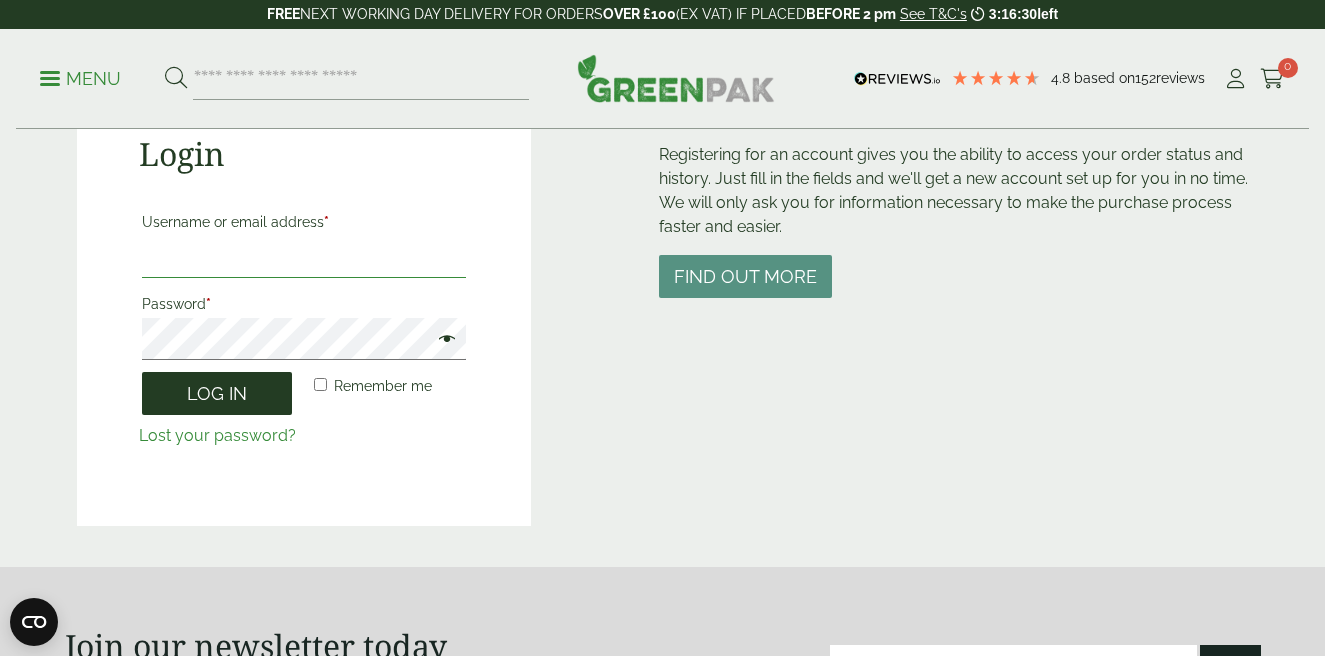 type on "**********" 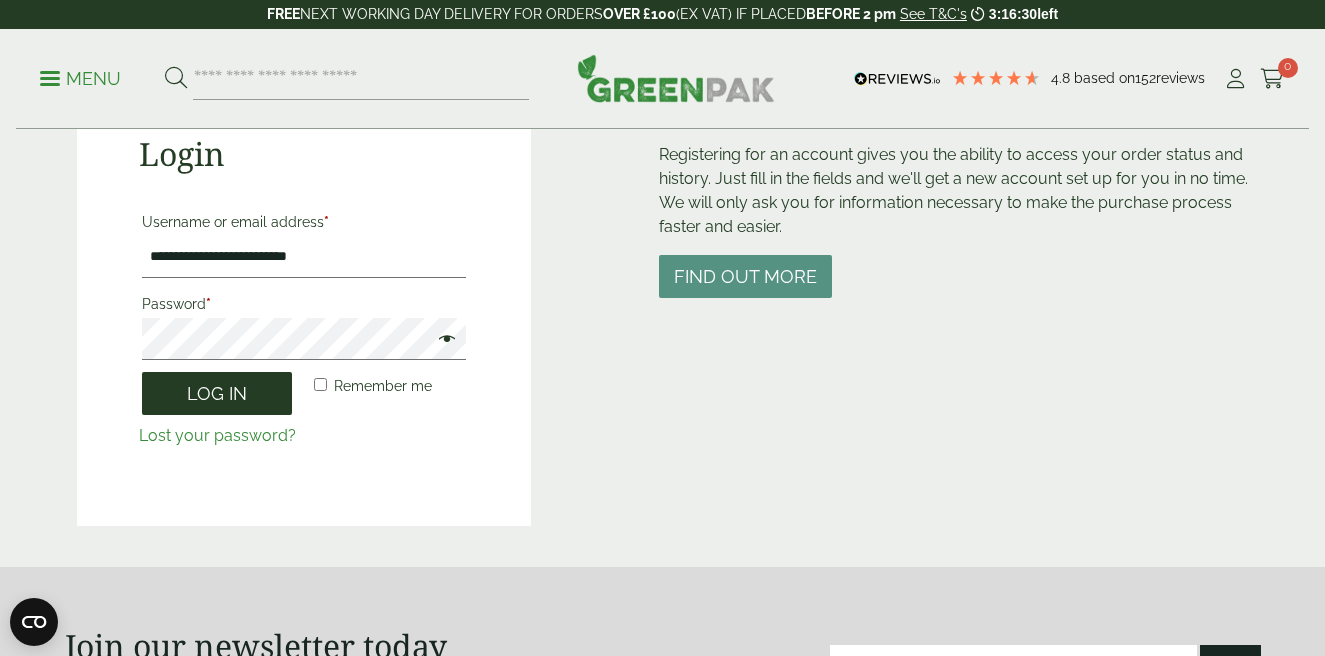 click on "Log in" at bounding box center (217, 393) 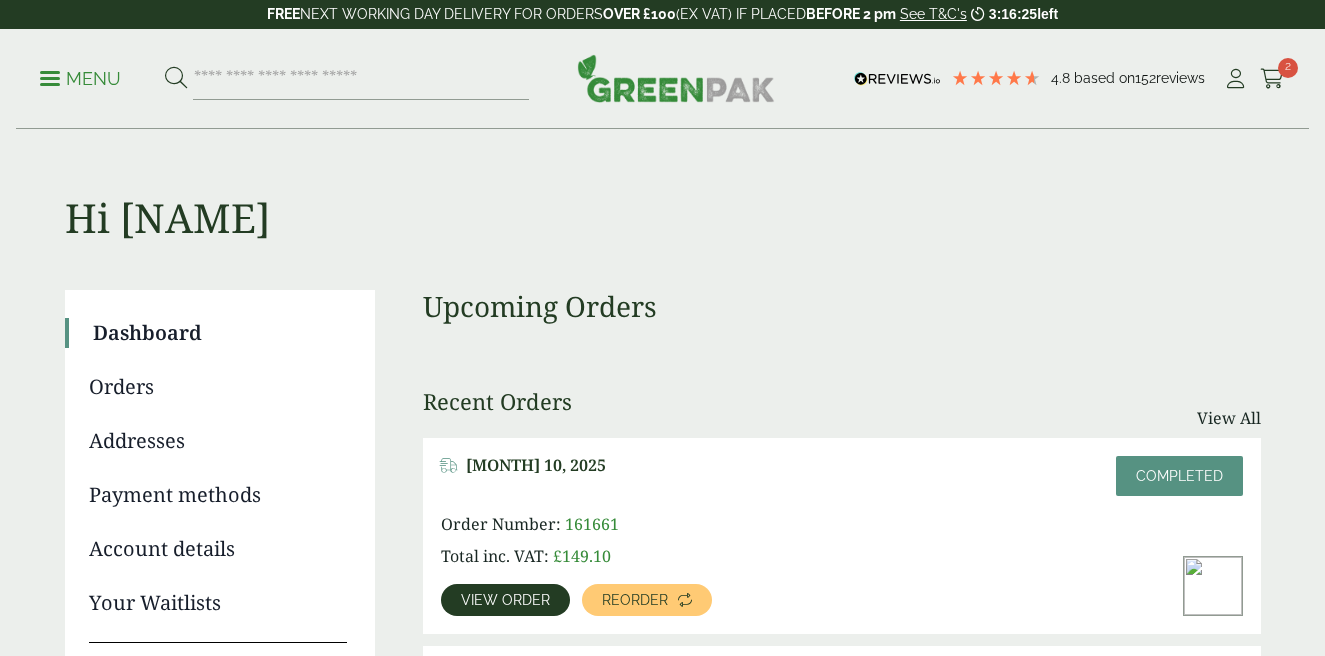 scroll, scrollTop: 0, scrollLeft: 0, axis: both 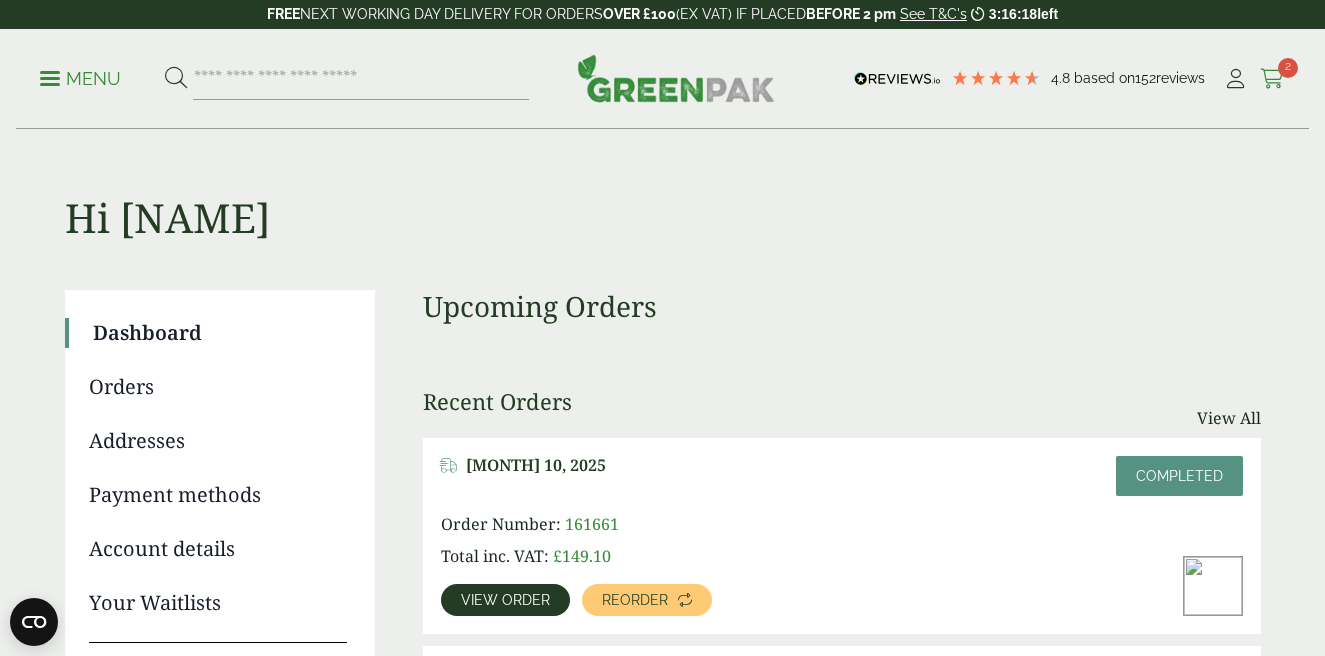 click at bounding box center [1272, 79] 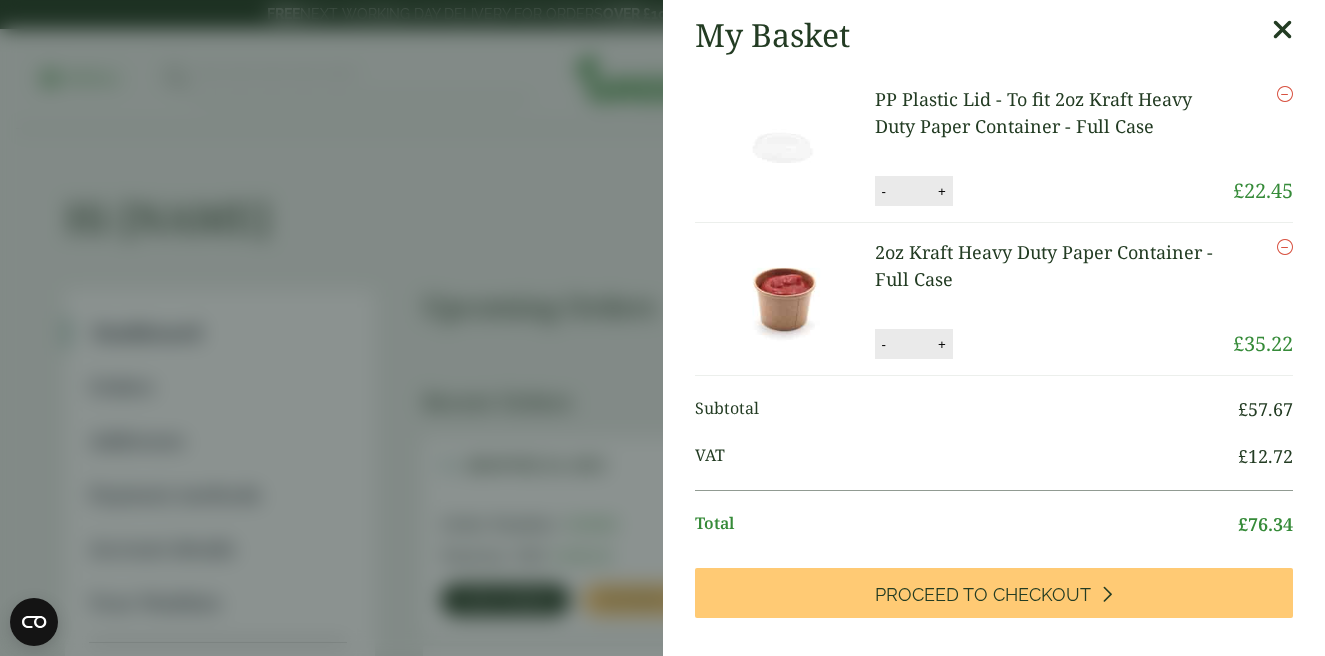click on "My Basket
PP Plastic Lid - To fit 2oz Kraft Heavy Duty Paper Container - Full Case
PP Plastic Lid - To fit 2oz Kraft Heavy Duty Paper Container - Full Case quantity
- * +
Update
Remove" at bounding box center (662, 328) 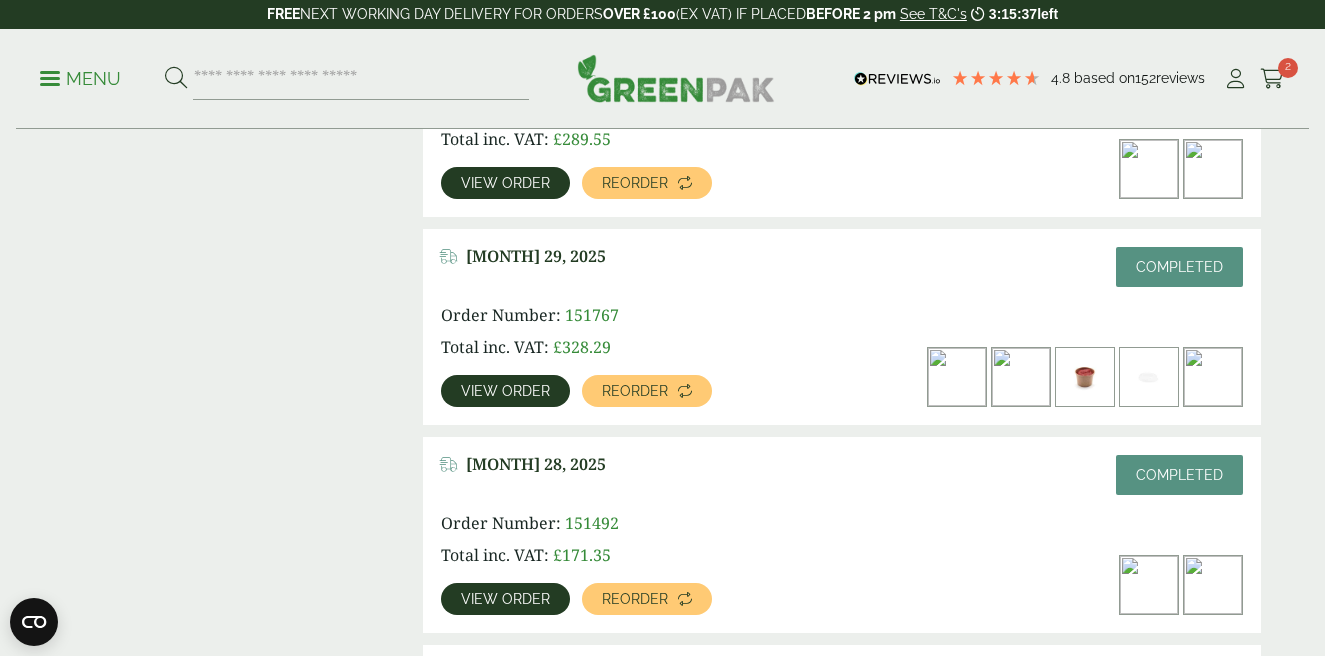 scroll, scrollTop: 1944, scrollLeft: 0, axis: vertical 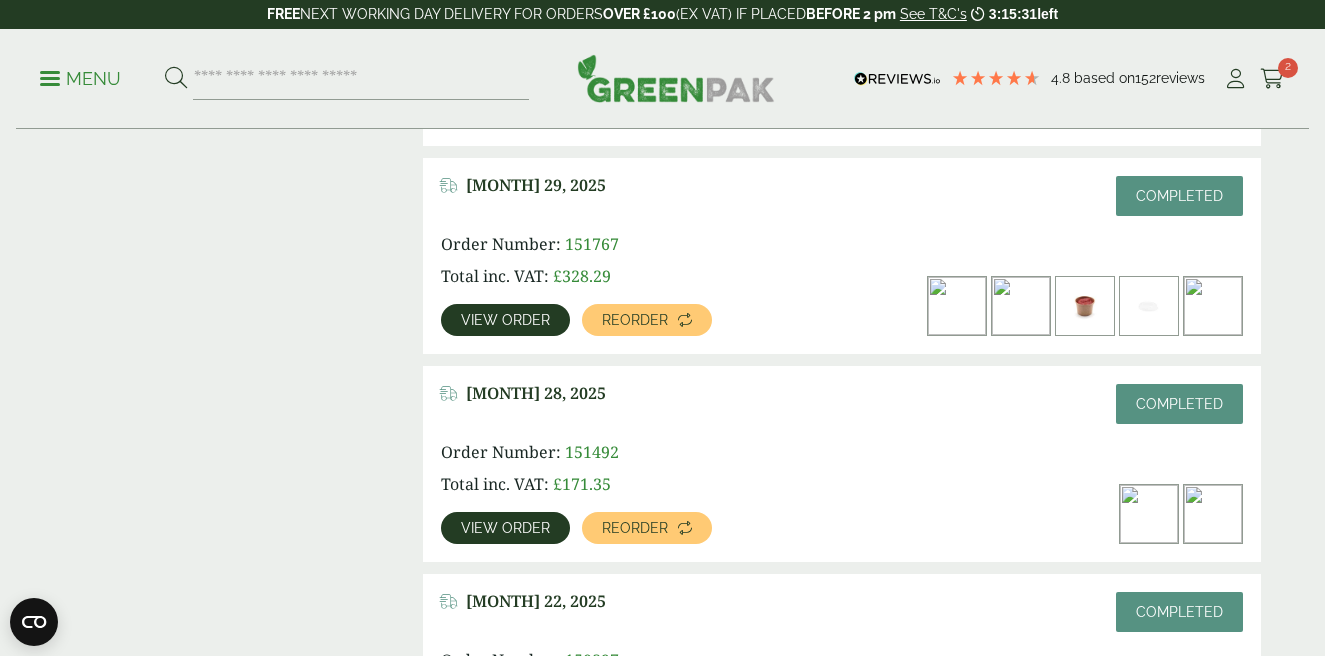 click on "View order" at bounding box center [505, 320] 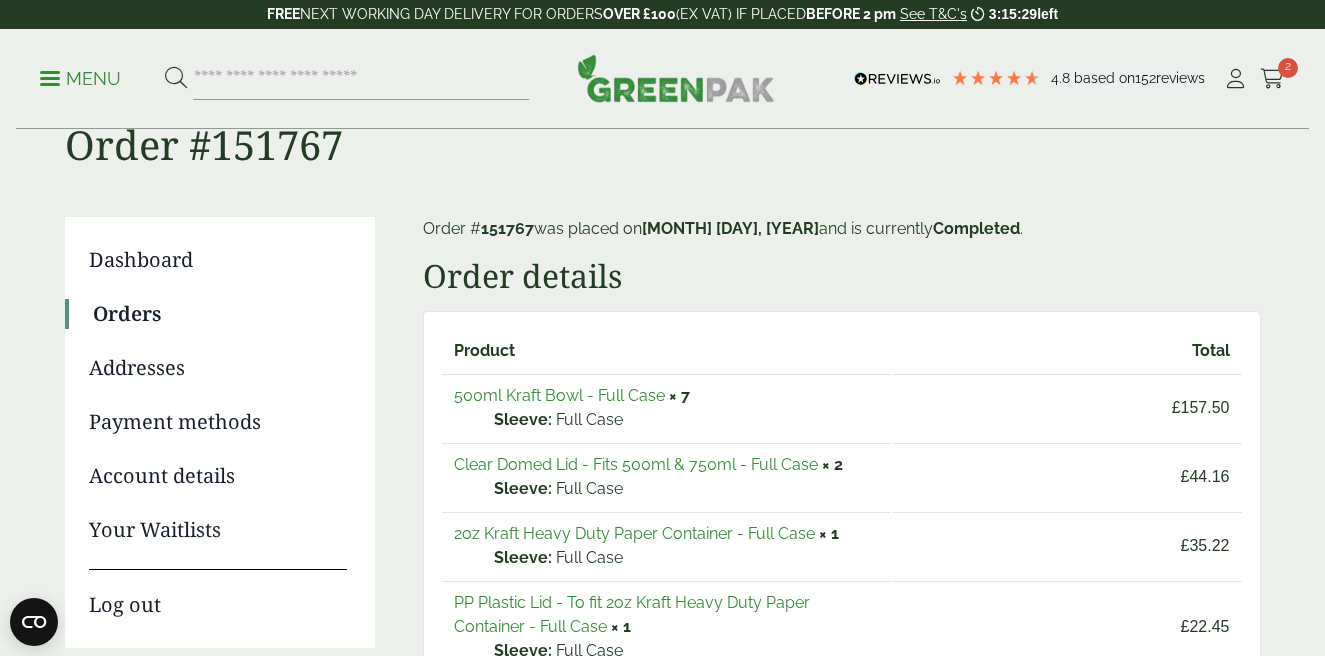 scroll, scrollTop: 378, scrollLeft: 0, axis: vertical 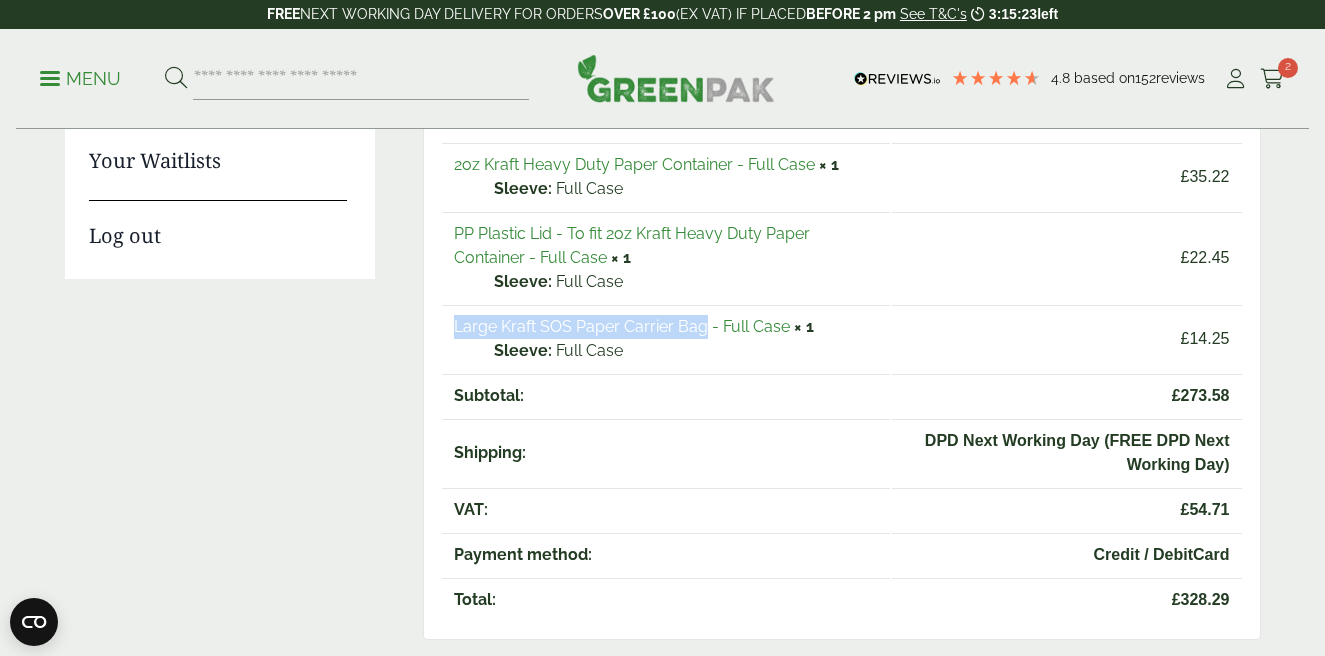 drag, startPoint x: 445, startPoint y: 327, endPoint x: 704, endPoint y: 328, distance: 259.00192 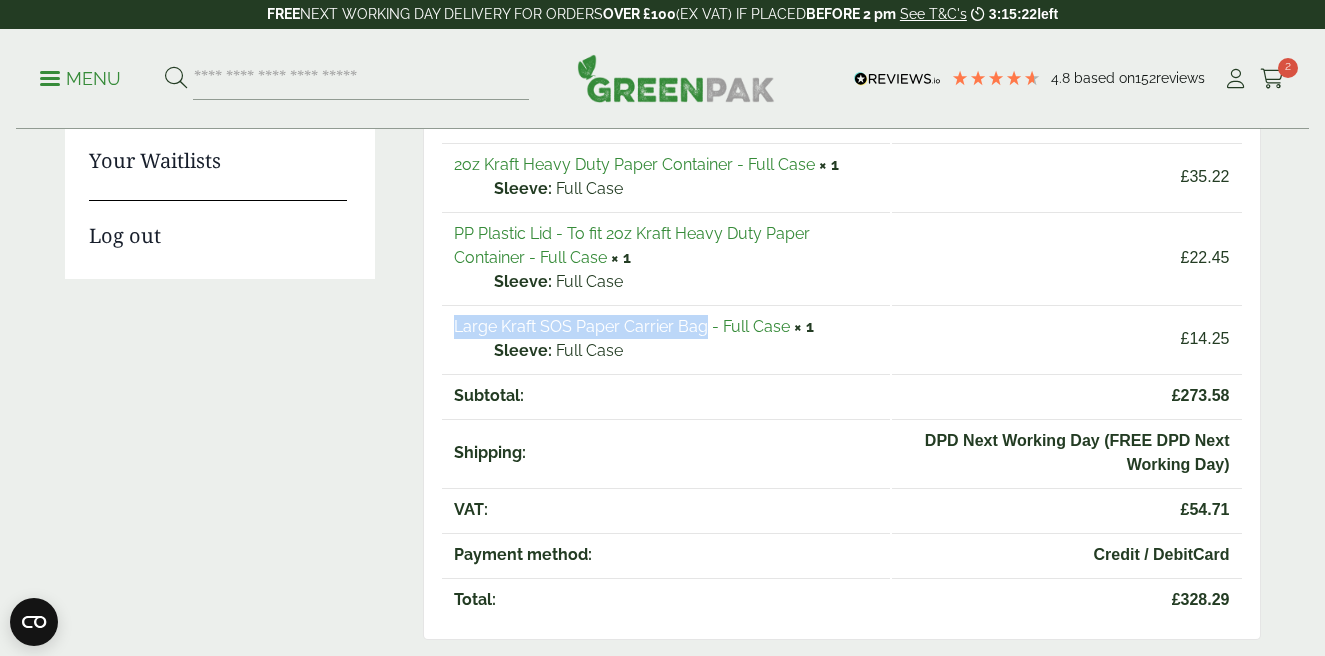 copy on "Large Kraft SOS Paper Carrier Bag" 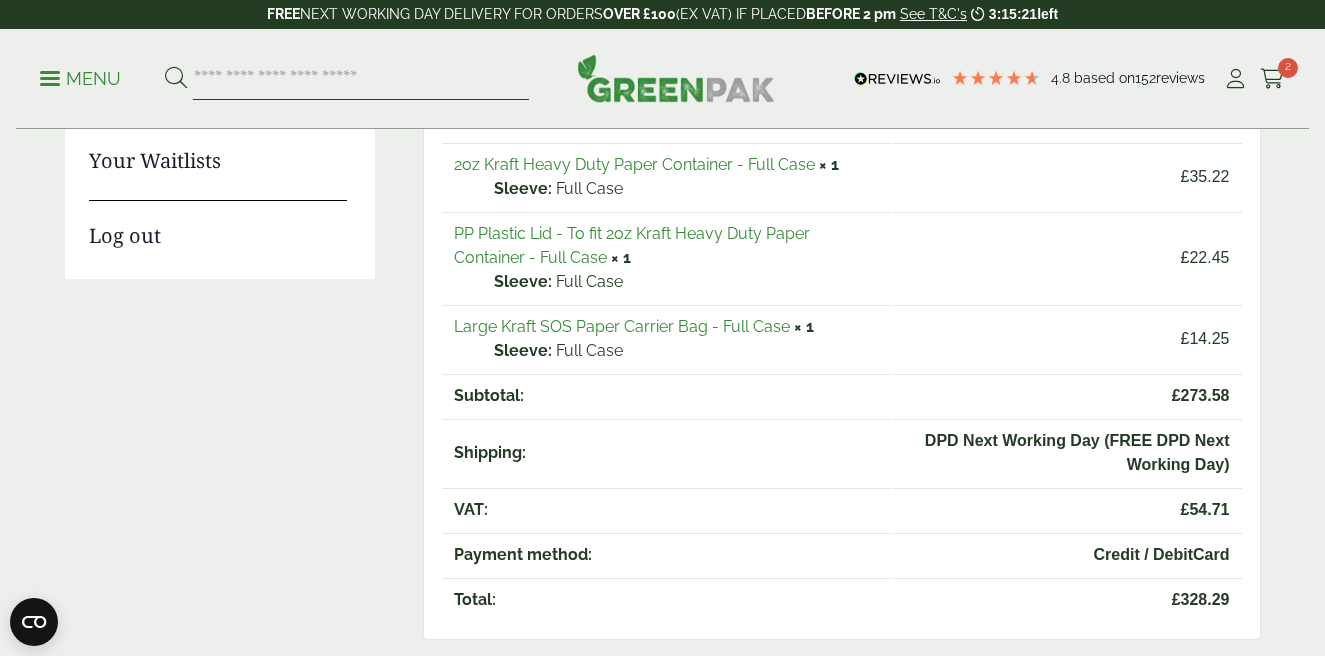 click at bounding box center (361, 79) 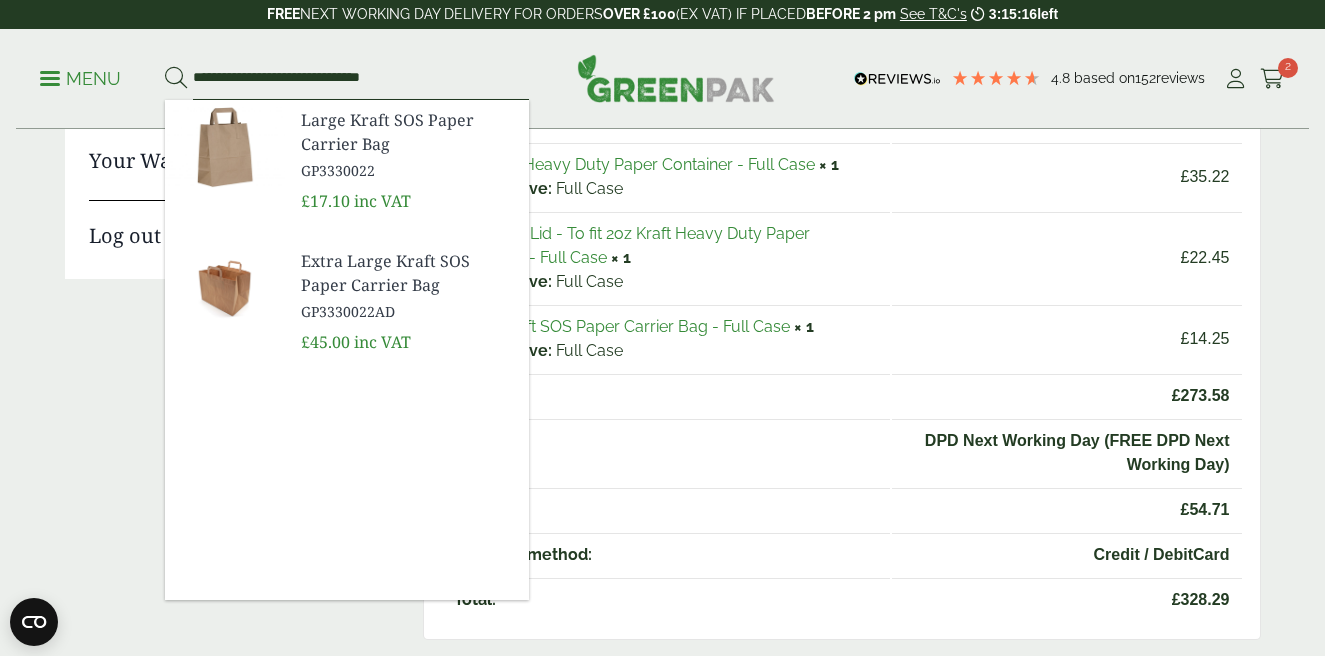 type on "**********" 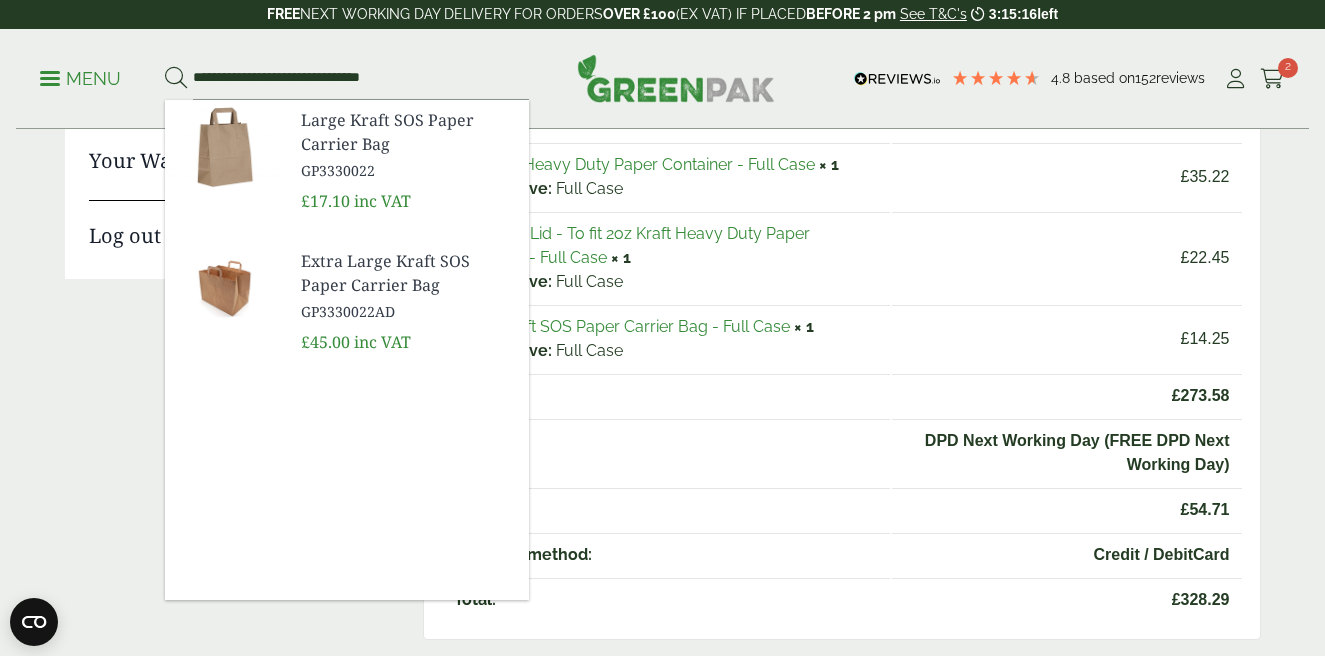 click on "Large Kraft SOS Paper Carrier Bag" at bounding box center (407, 132) 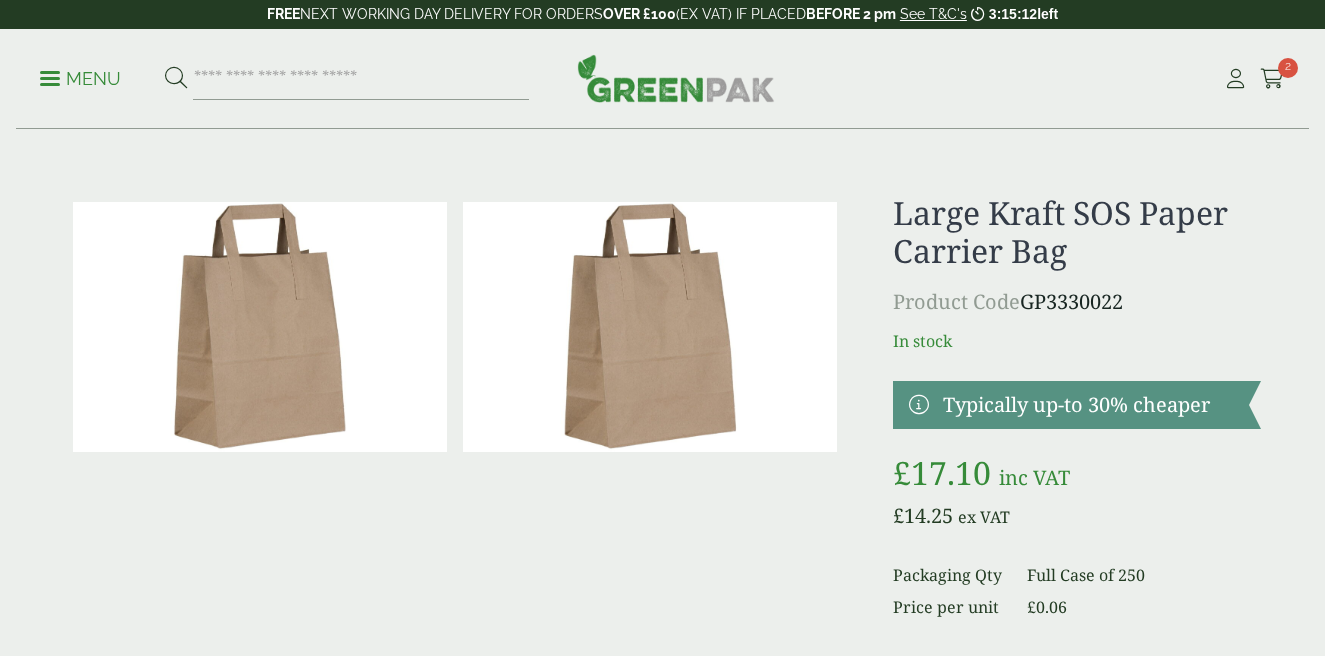 scroll, scrollTop: 0, scrollLeft: 0, axis: both 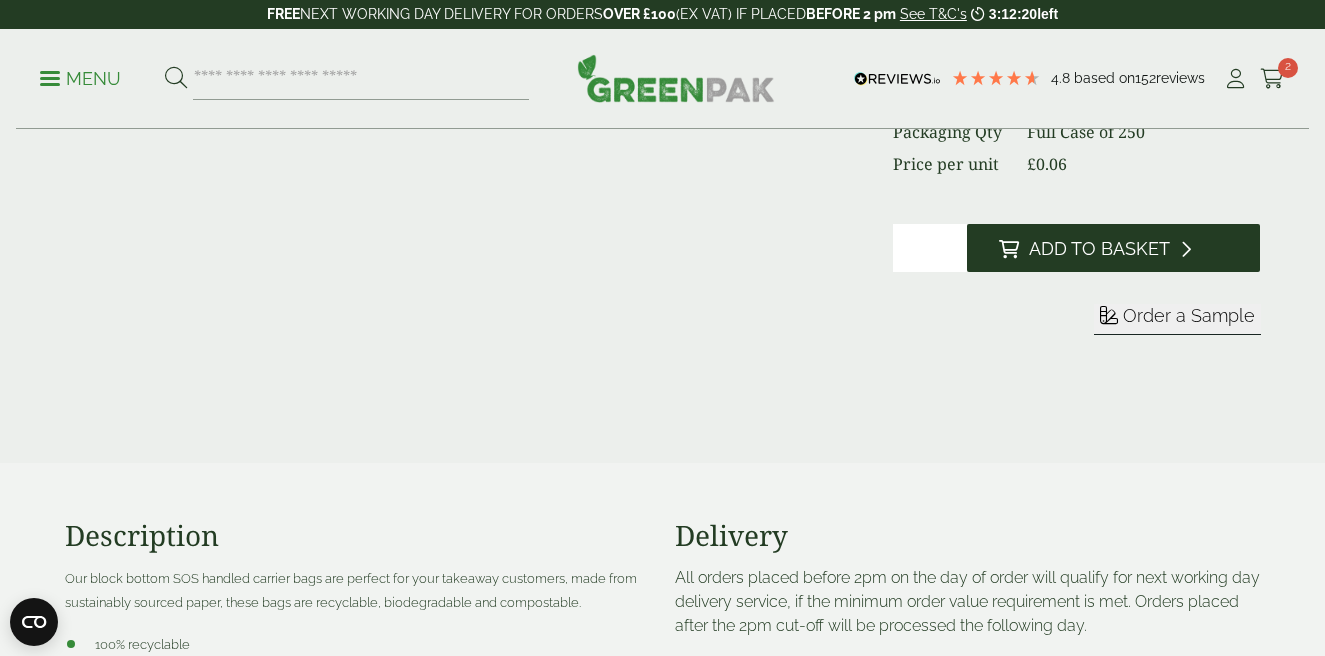 click on "Add to Basket" at bounding box center (1099, 249) 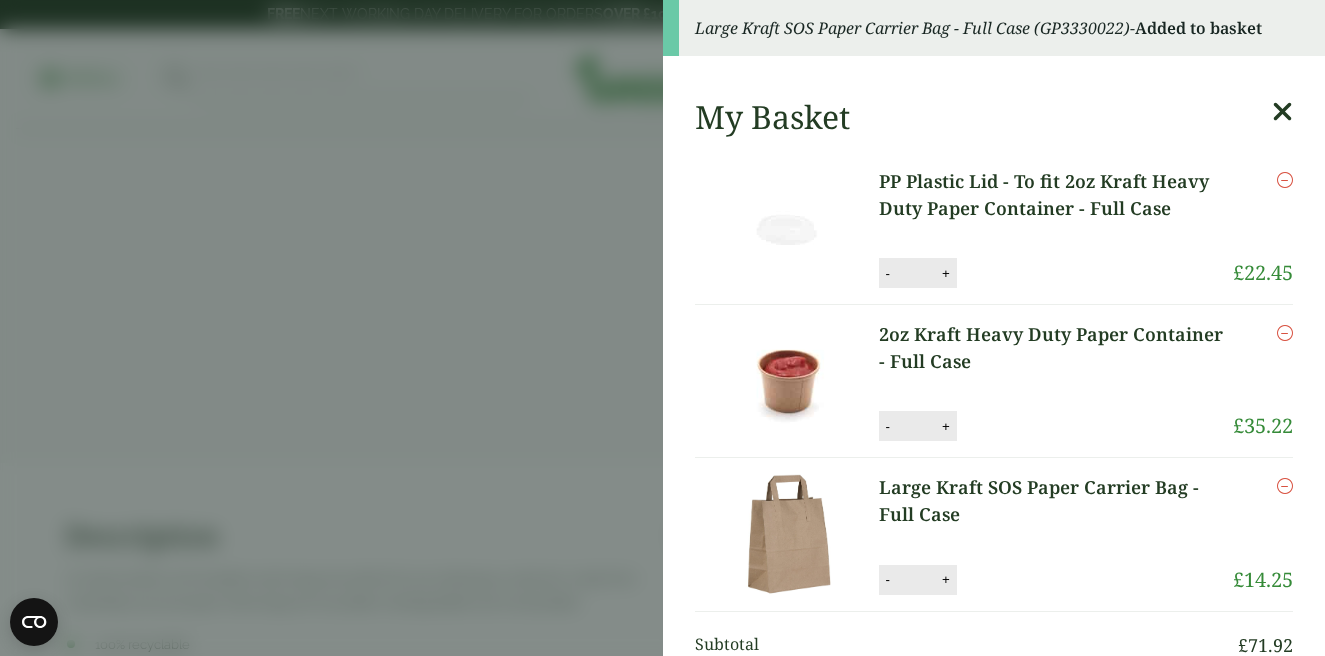 click on "Large Kraft SOS Paper Carrier Bag - Full Case (GP3330022)  -  Added to basket
My Basket
PP Plastic Lid - To fit 2oz Kraft Heavy Duty Paper Container - Full Case
PP Plastic Lid - To fit 2oz Kraft Heavy Duty Paper Container - Full Case quantity
- * +
Update
Remove" at bounding box center [662, 328] 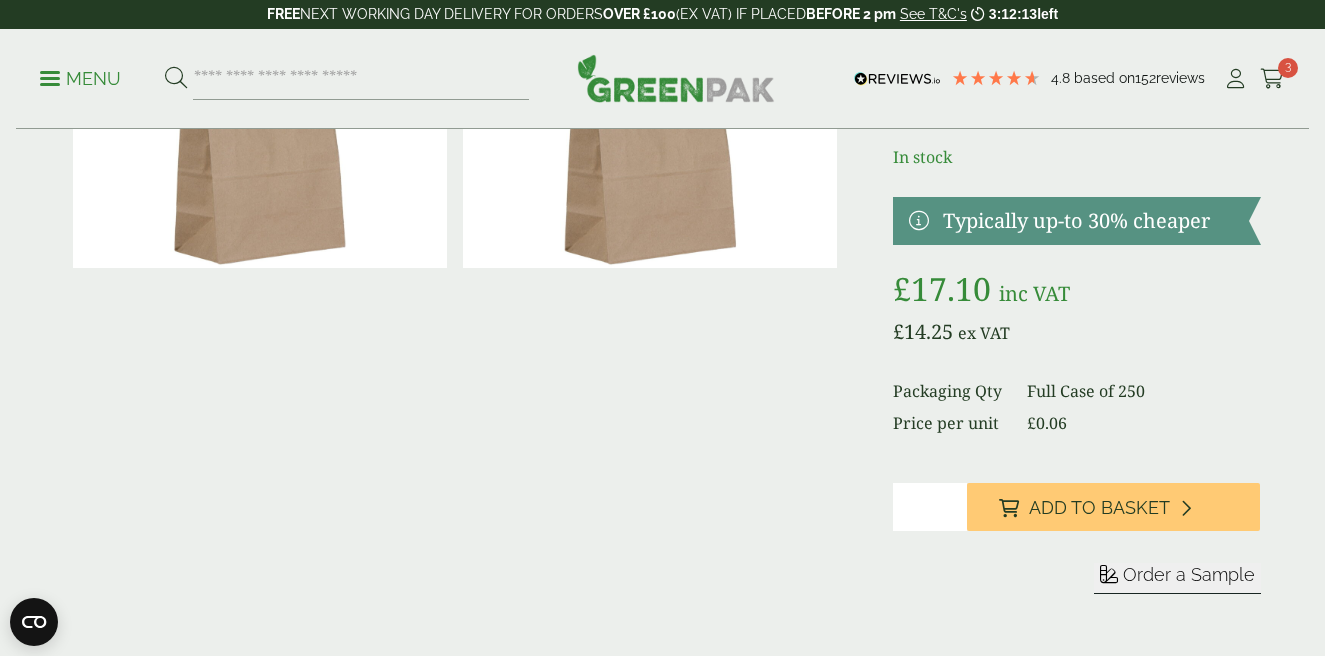 scroll, scrollTop: 0, scrollLeft: 0, axis: both 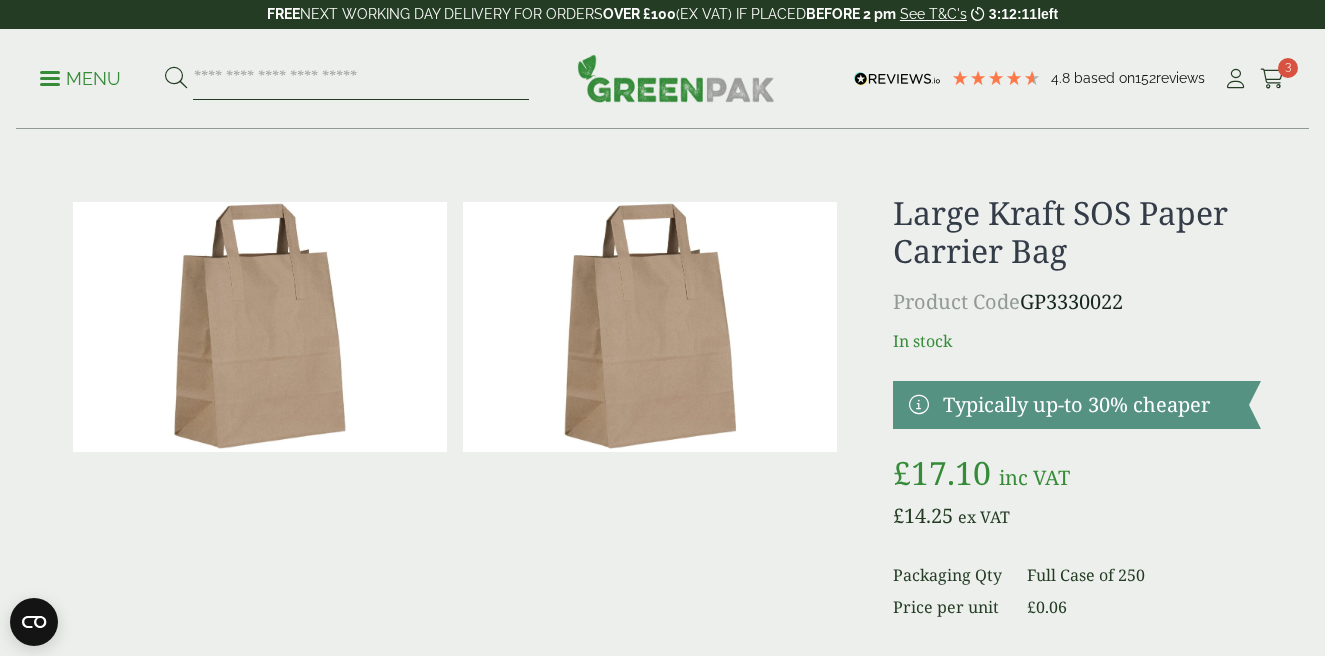 click at bounding box center [361, 79] 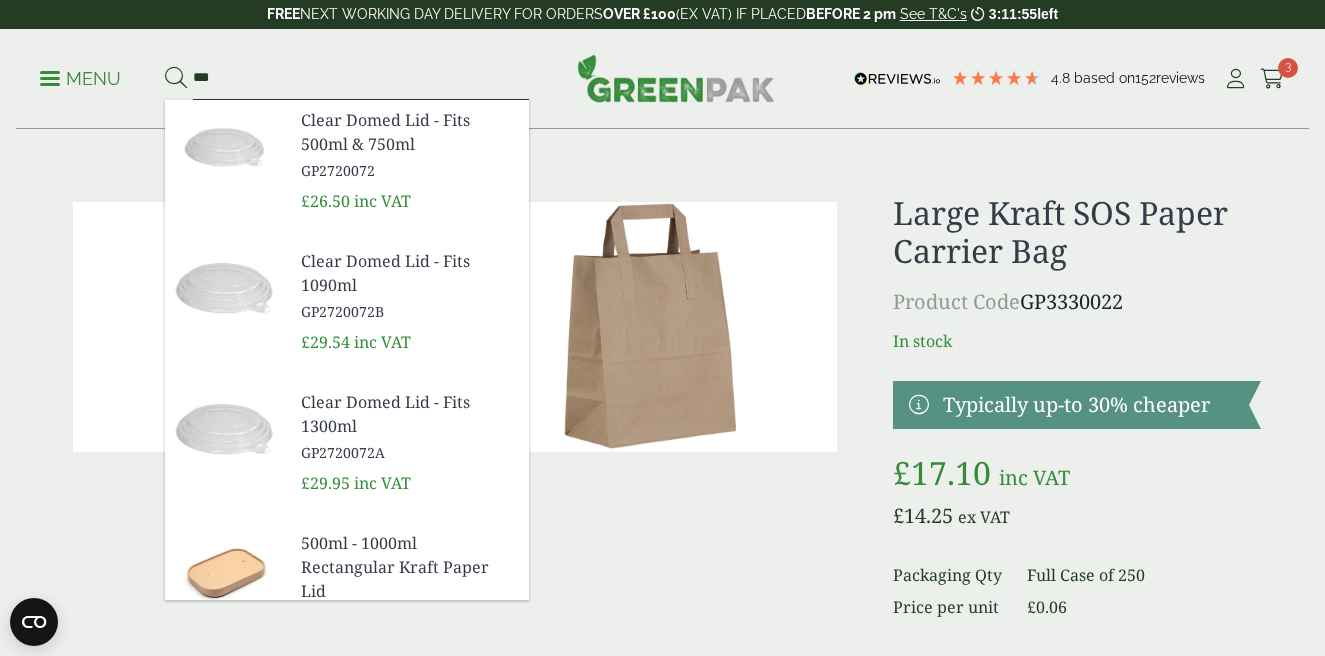 type on "***" 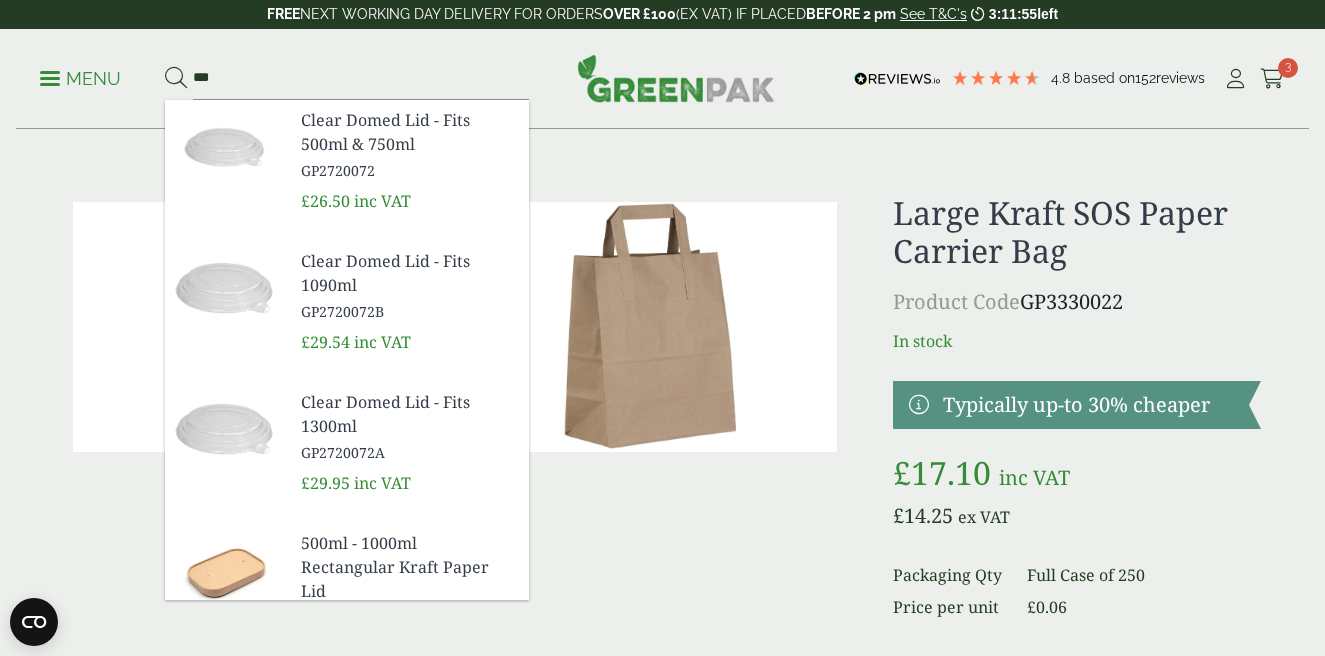click on "Clear Domed Lid - Fits 500ml & 750ml" at bounding box center (407, 132) 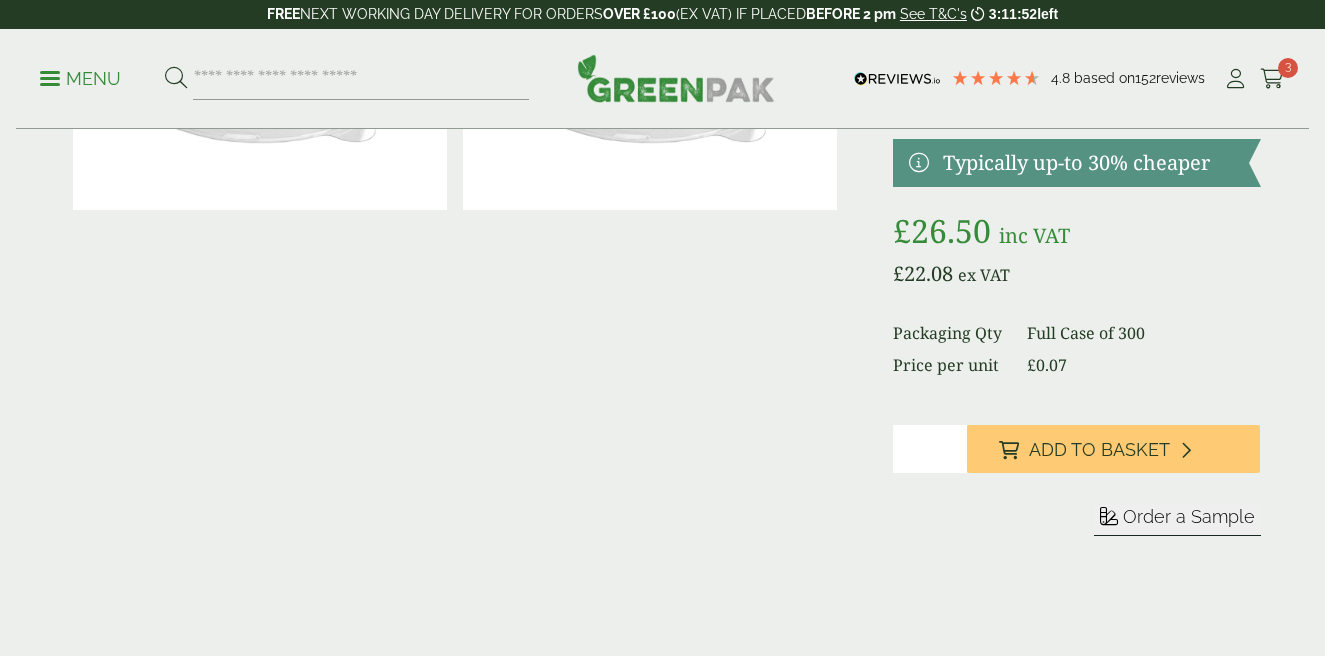 scroll, scrollTop: 247, scrollLeft: 0, axis: vertical 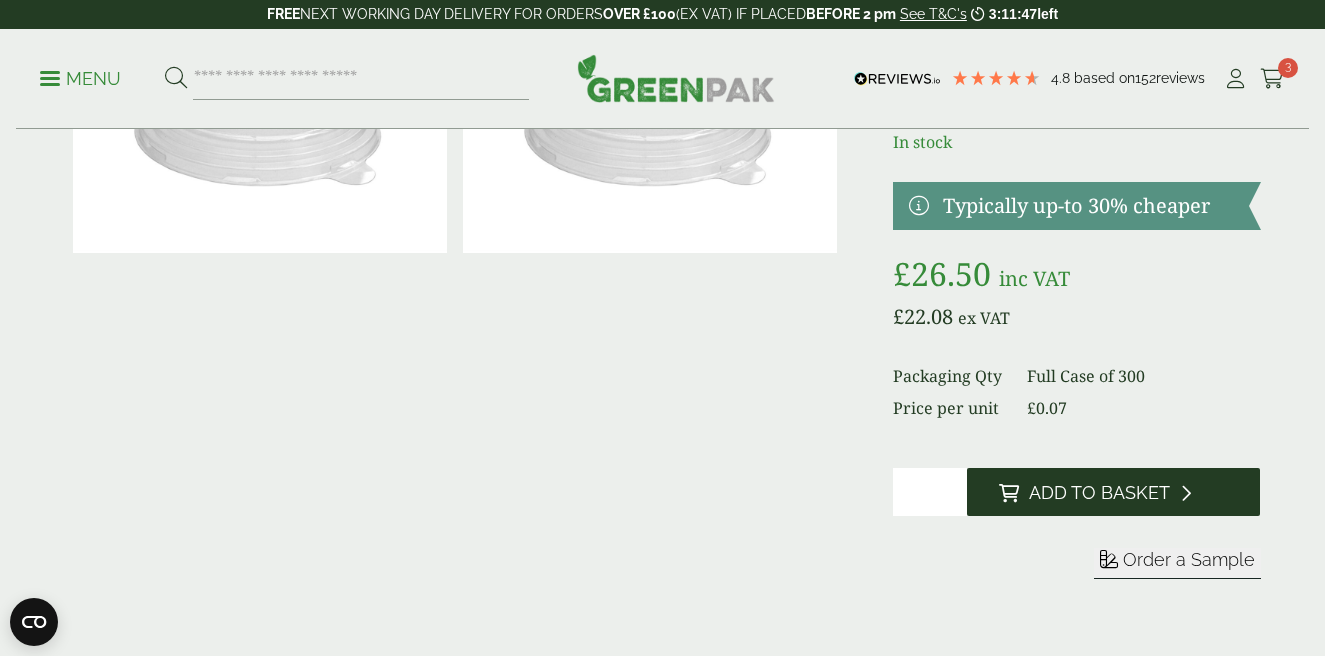 click on "Add to Basket" at bounding box center [1099, 493] 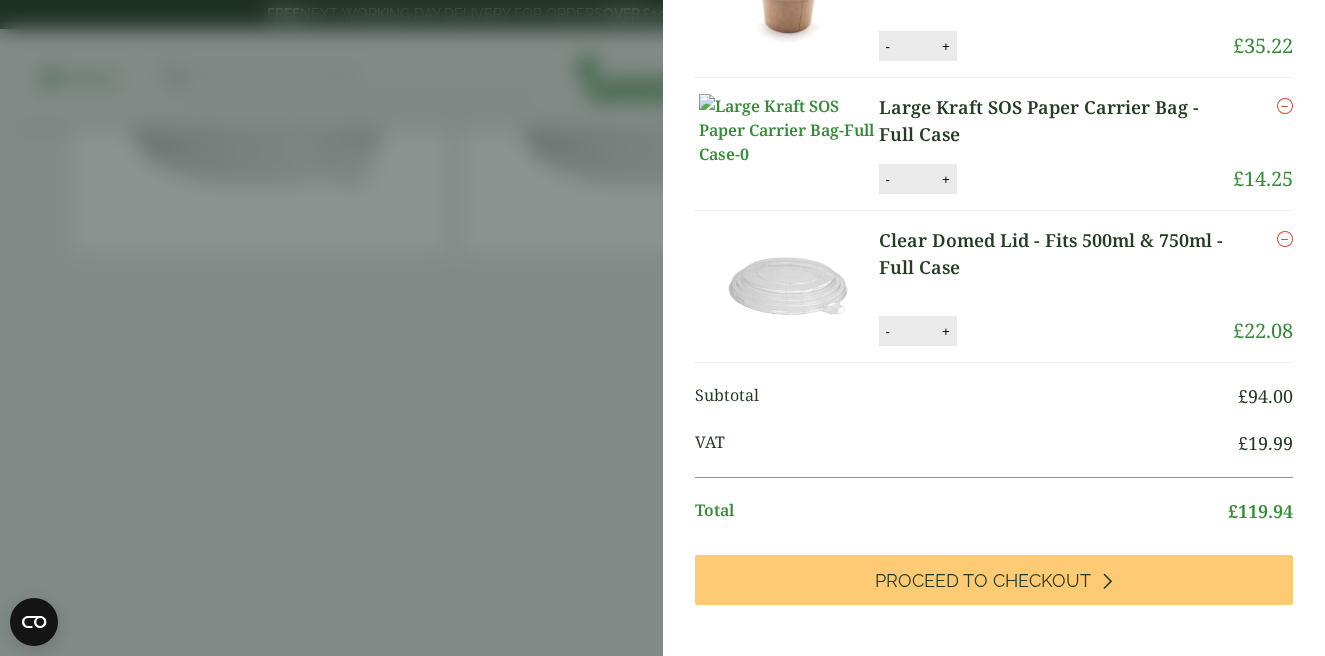 scroll, scrollTop: 277, scrollLeft: 0, axis: vertical 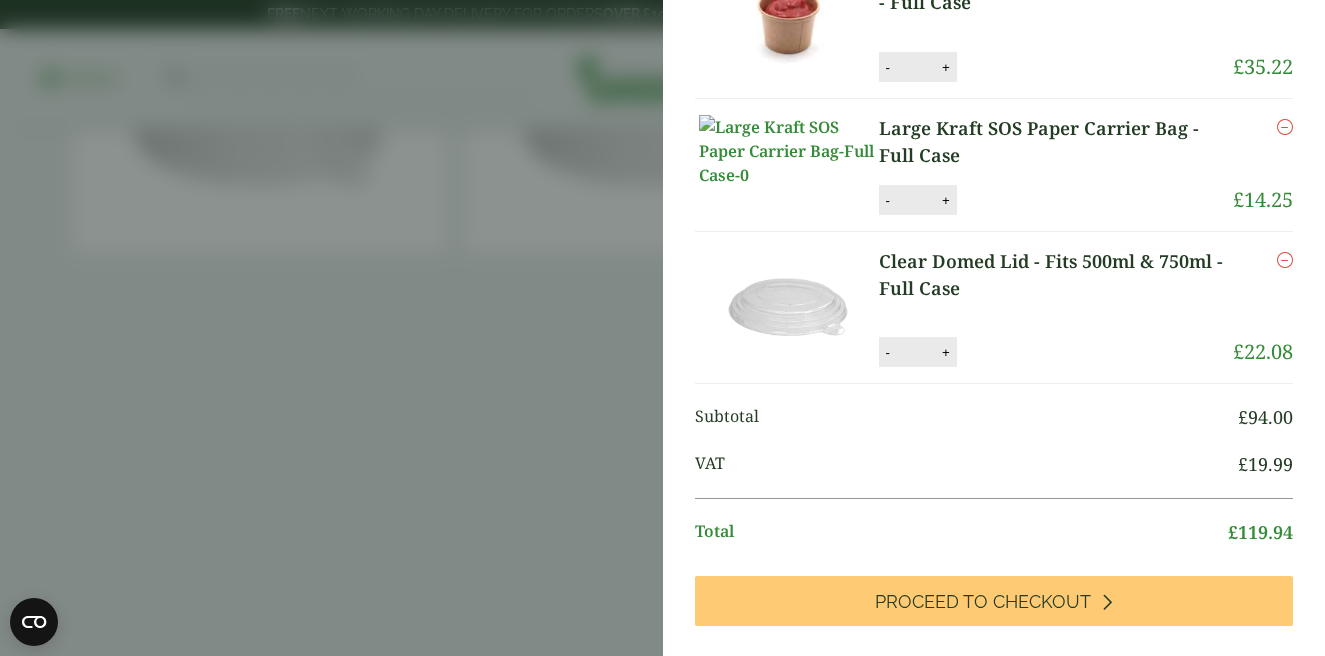 click on "My Basket
PP Plastic Lid - To fit 2oz Kraft Heavy Duty Paper Container - Full Case
PP Plastic Lid - To fit 2oz Kraft Heavy Duty Paper Container - Full Case quantity
- * +
Update
Remove" at bounding box center (662, 328) 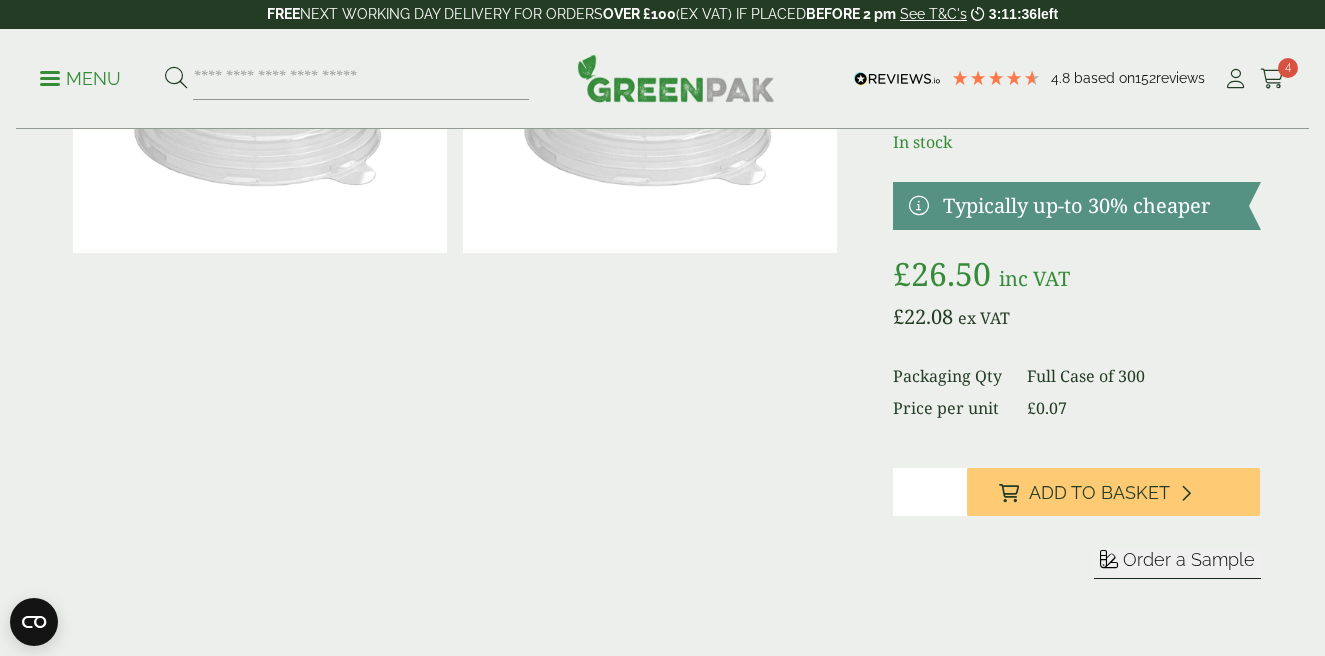 scroll, scrollTop: 0, scrollLeft: 0, axis: both 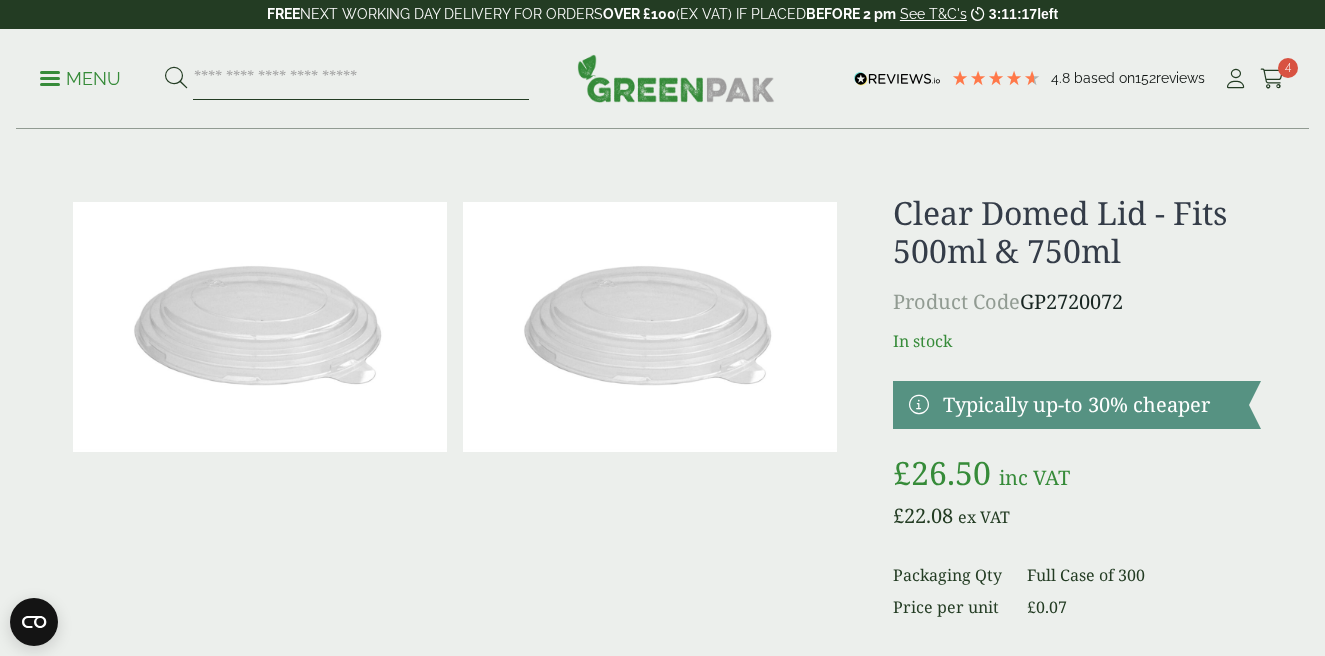 click at bounding box center [361, 79] 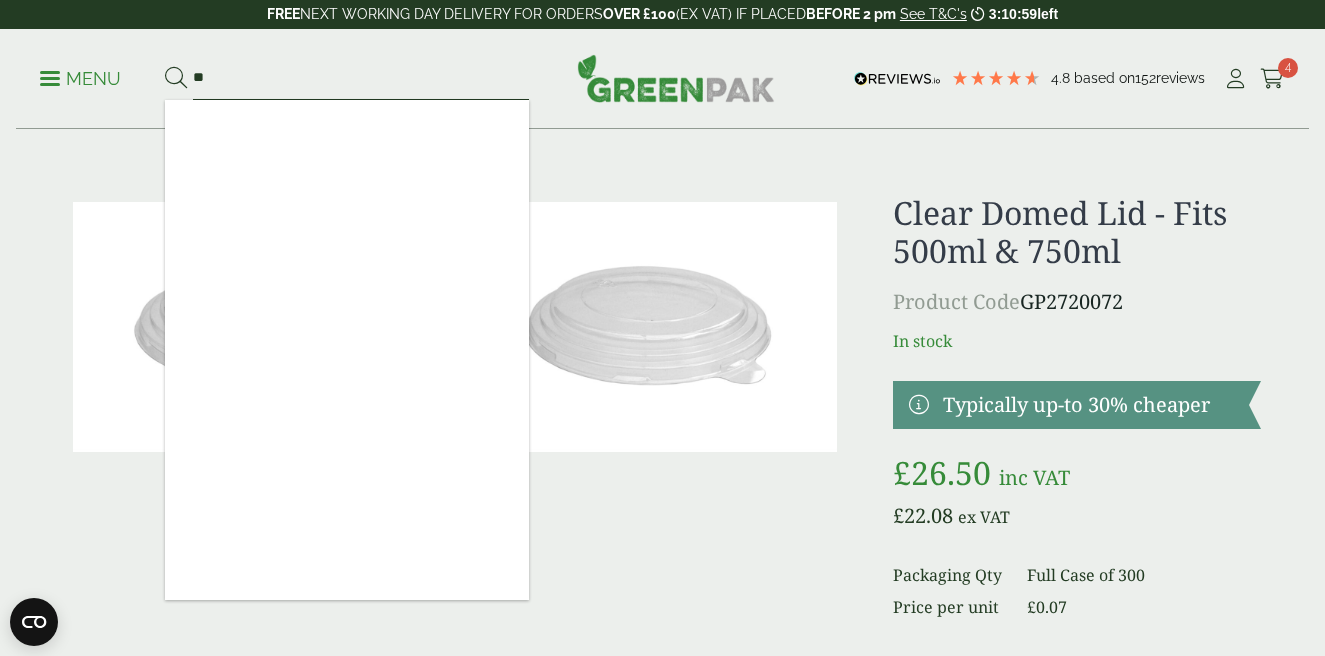 type on "*" 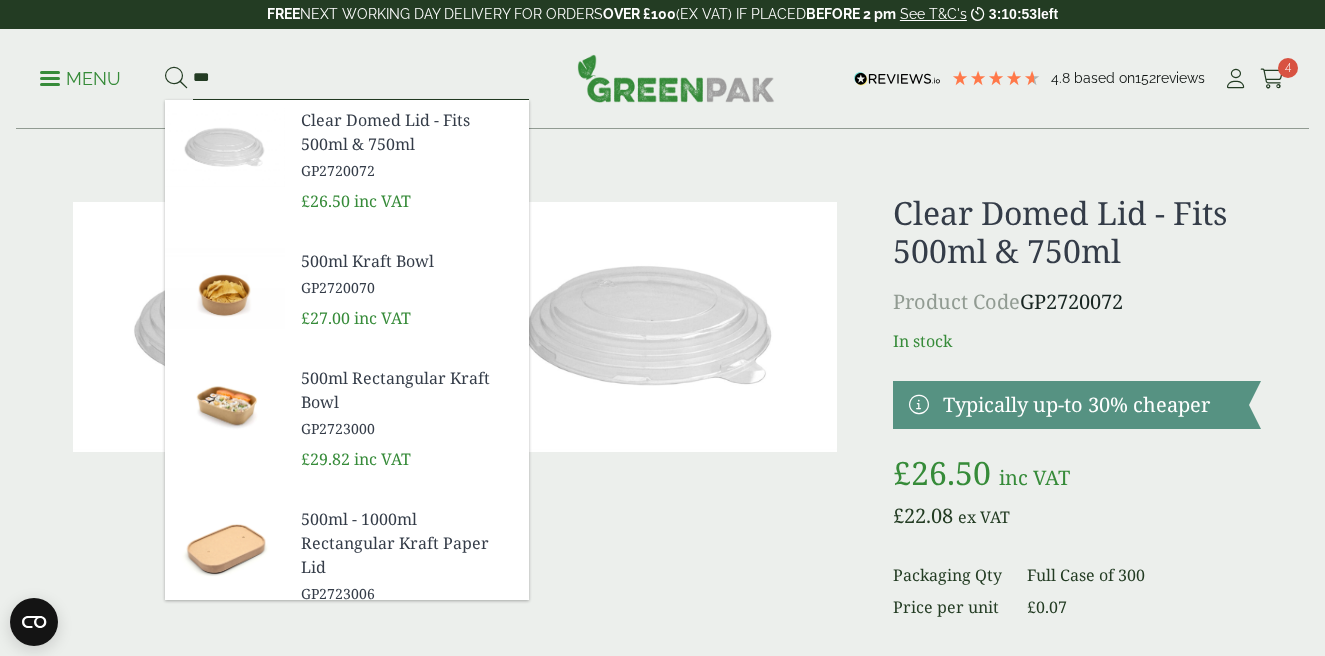 type on "***" 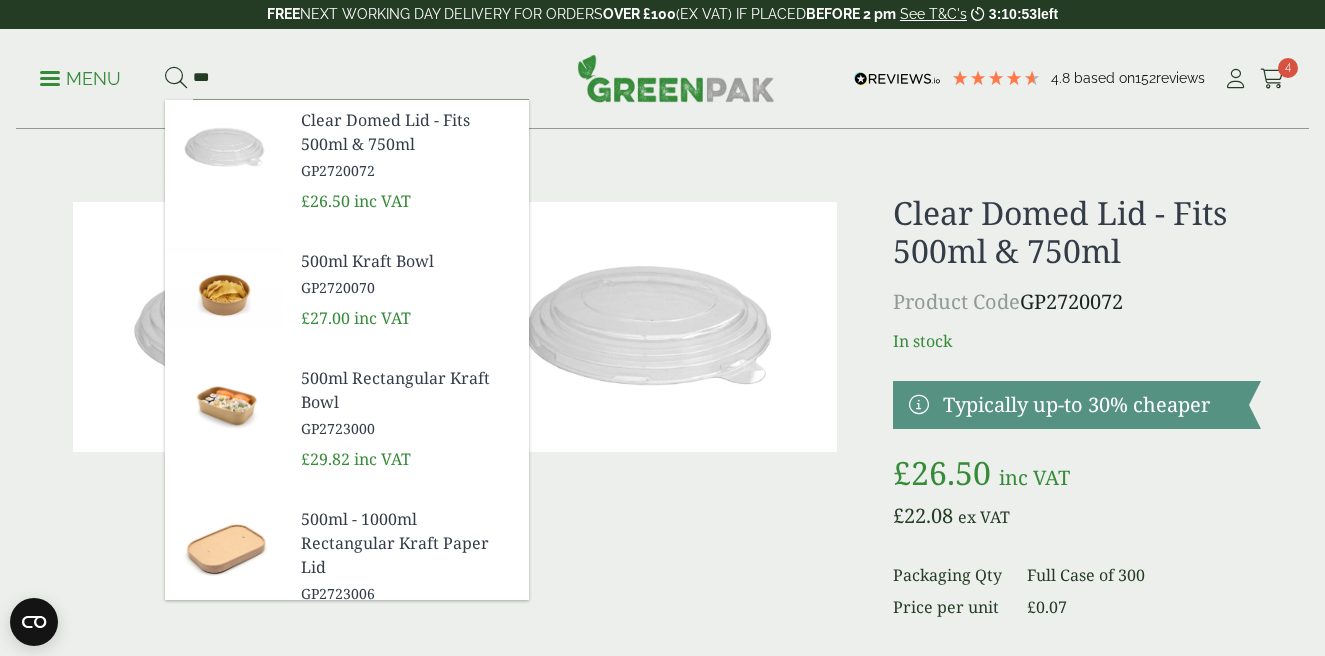 click on "500ml Kraft Bowl
GP2720070" at bounding box center [407, 273] 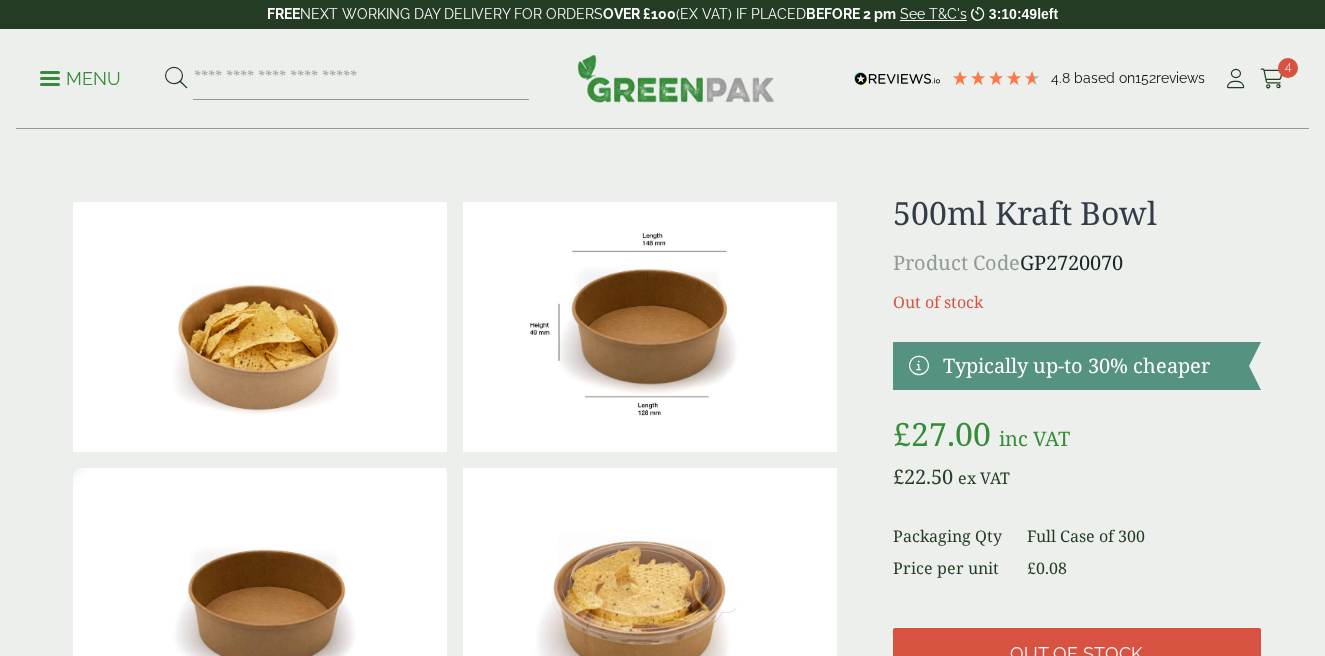 scroll, scrollTop: 0, scrollLeft: 0, axis: both 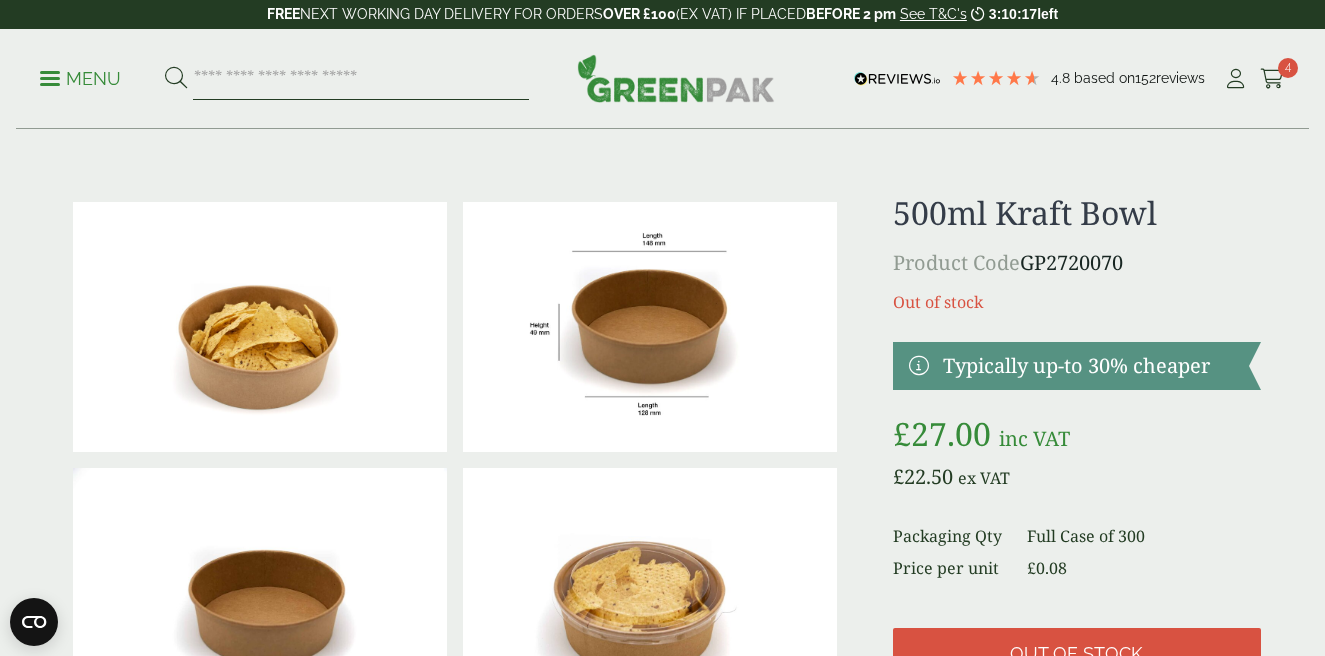 click at bounding box center [361, 79] 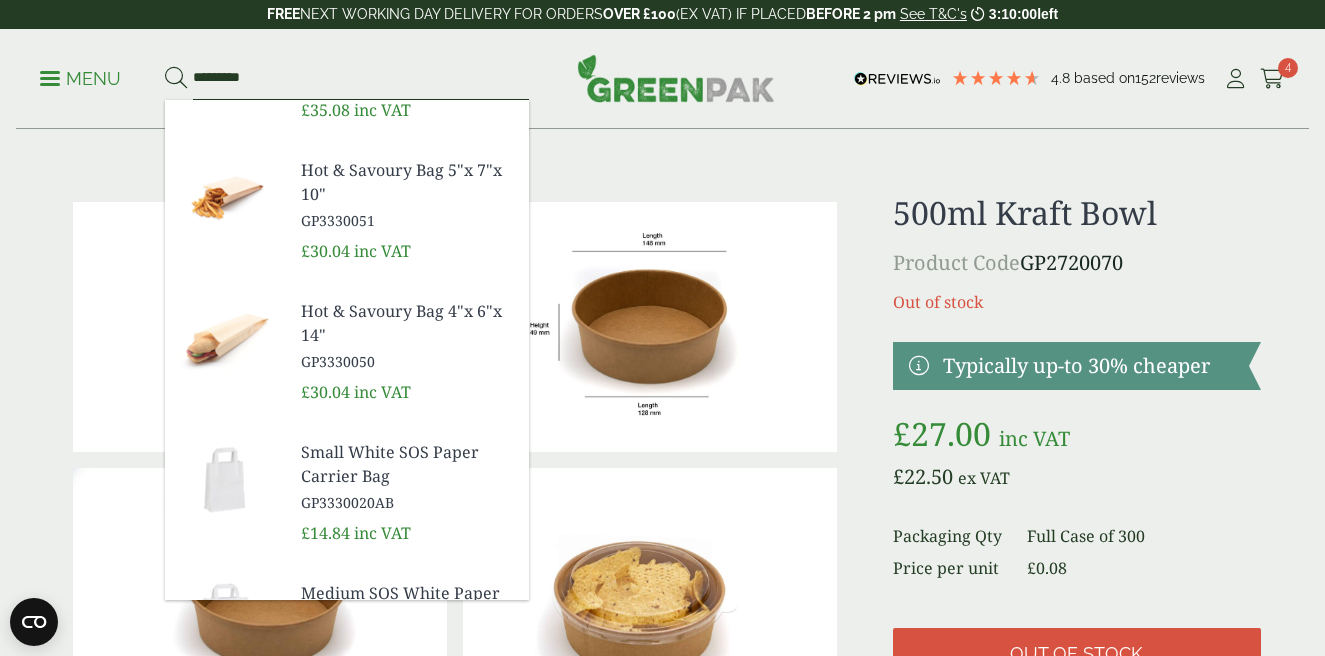 scroll, scrollTop: 0, scrollLeft: 0, axis: both 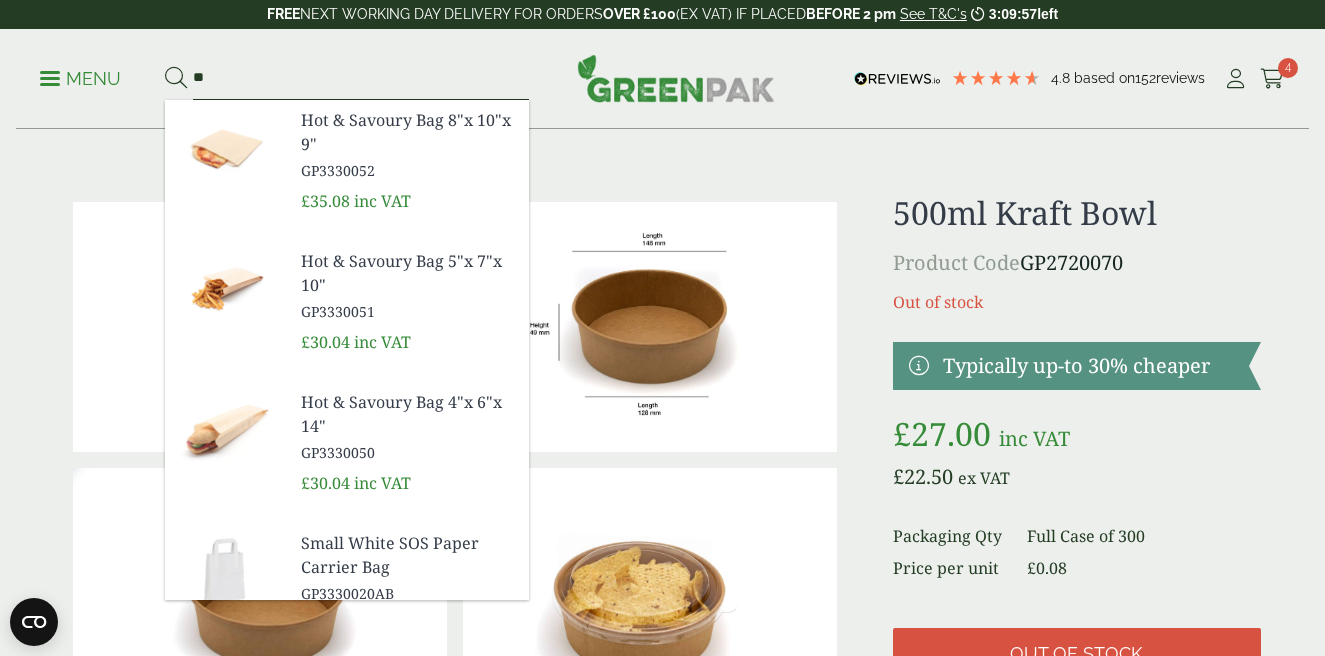 type on "*" 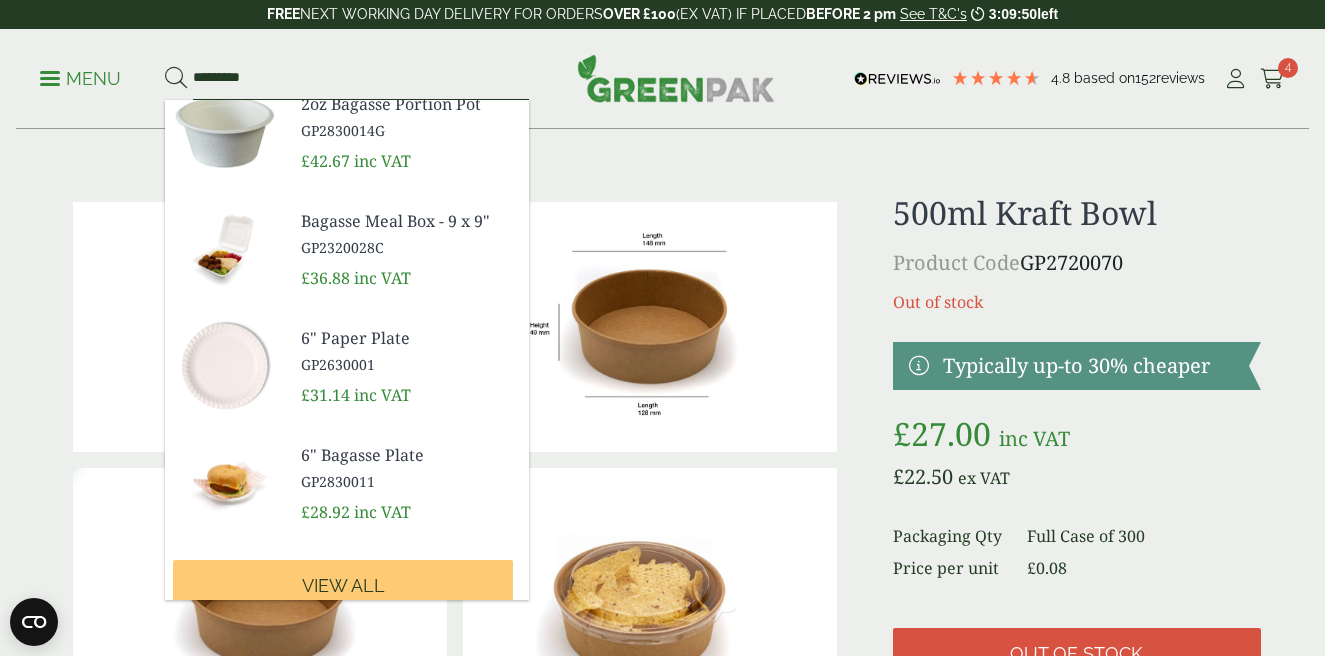 scroll, scrollTop: 550, scrollLeft: 0, axis: vertical 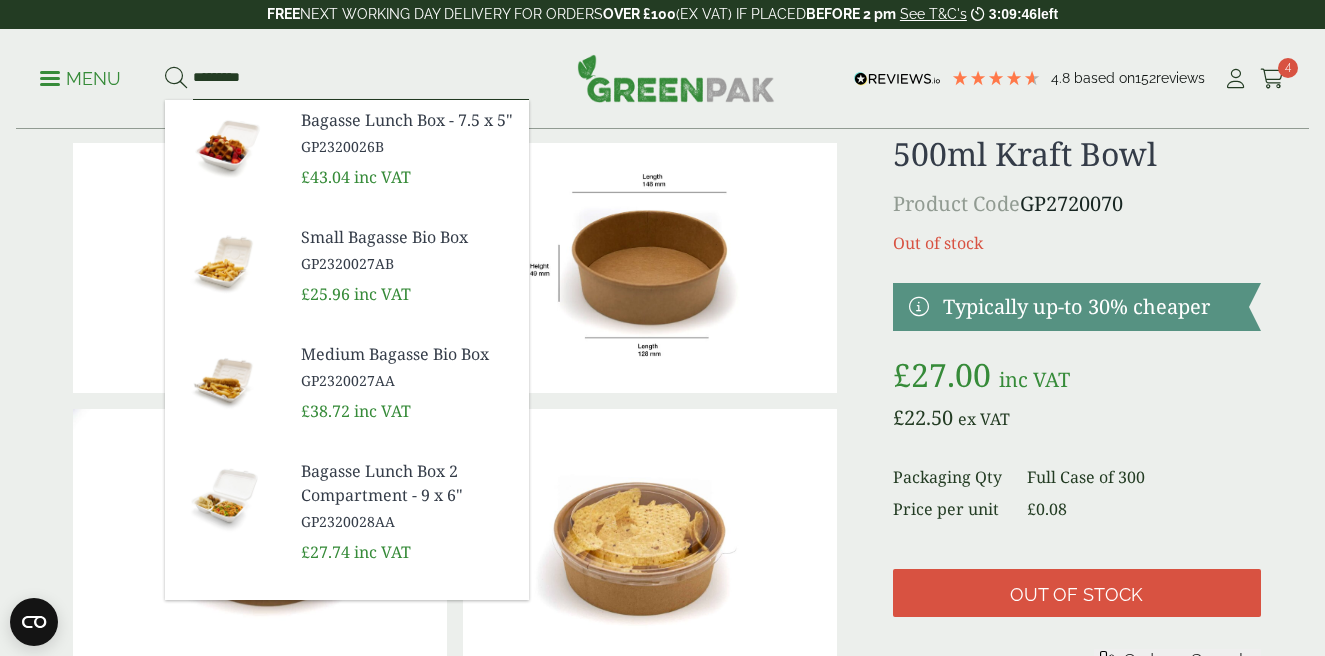 drag, startPoint x: 257, startPoint y: 79, endPoint x: 135, endPoint y: 79, distance: 122 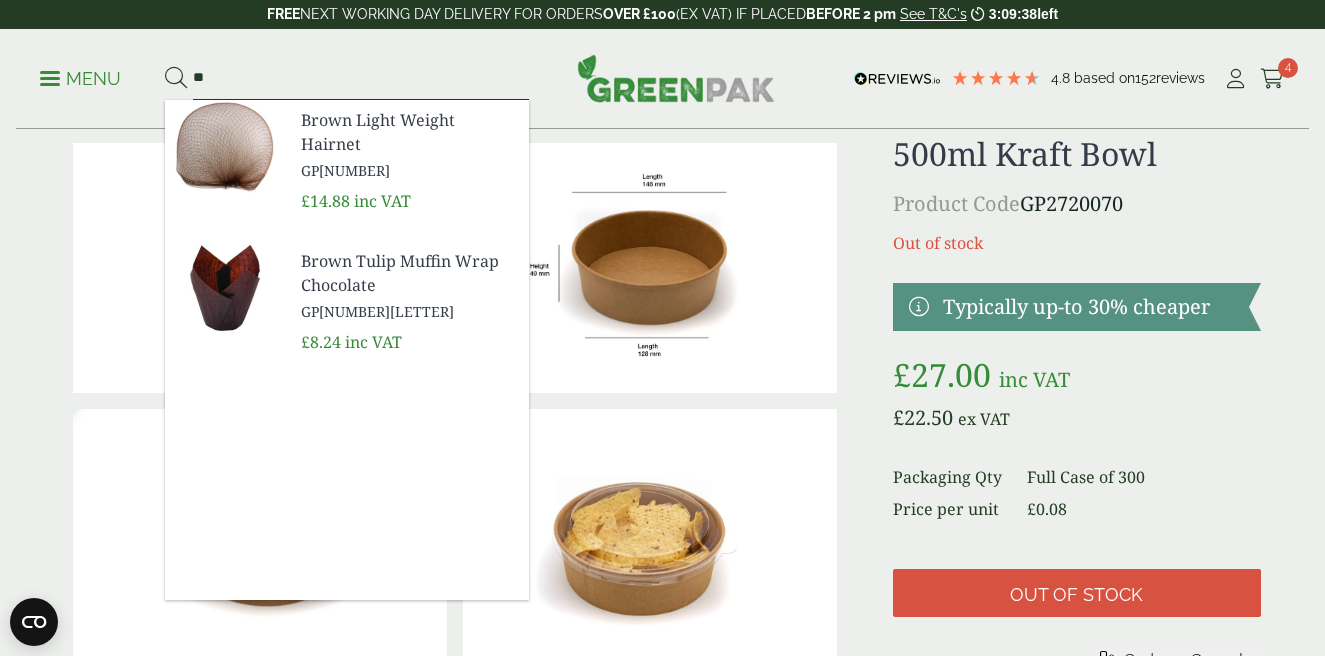 type on "*" 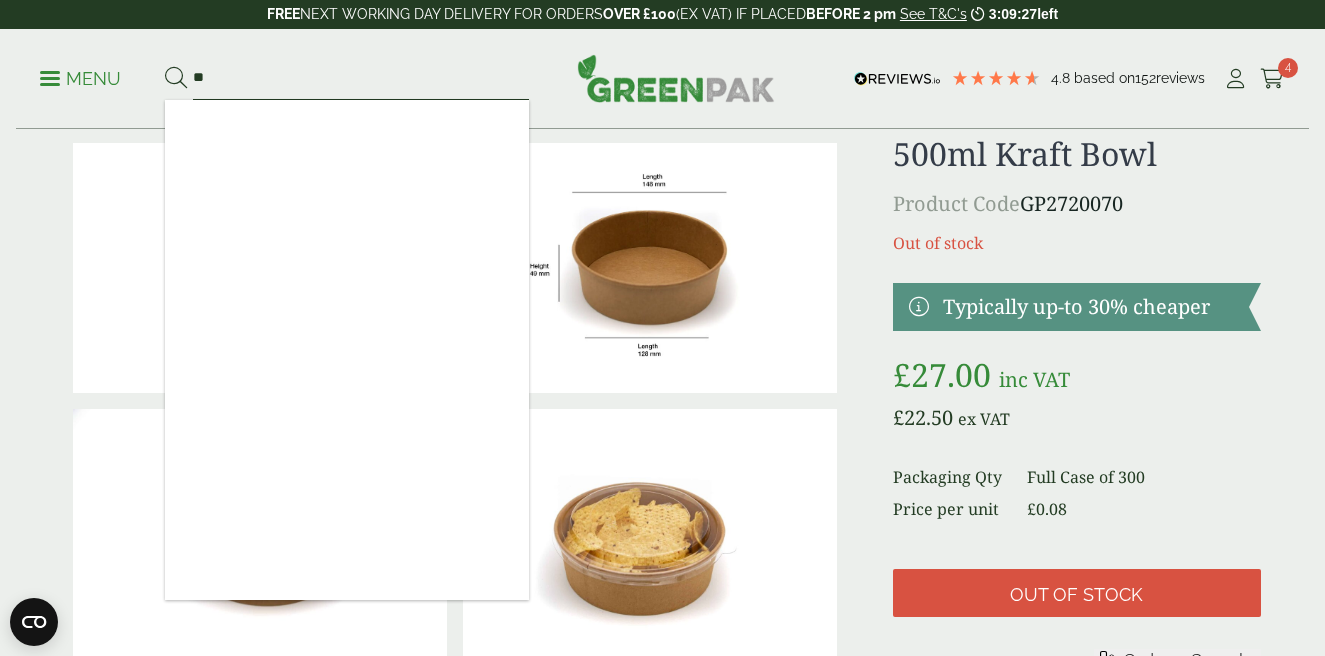 type on "*" 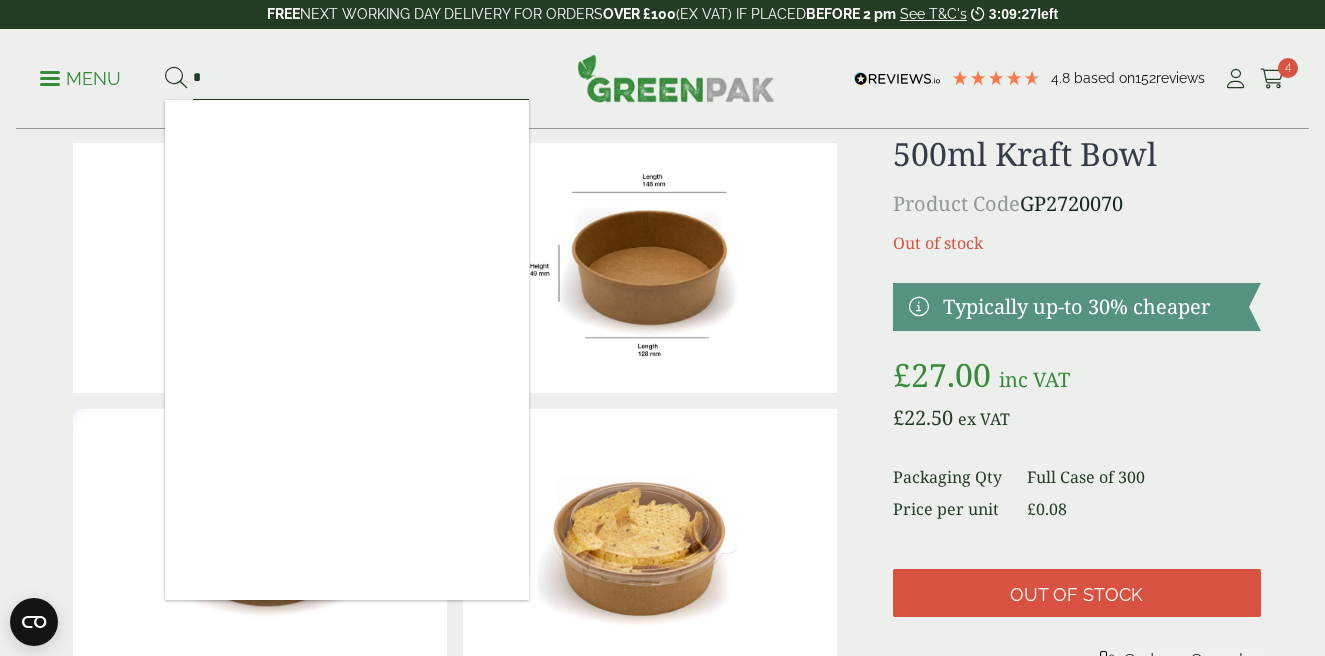 type 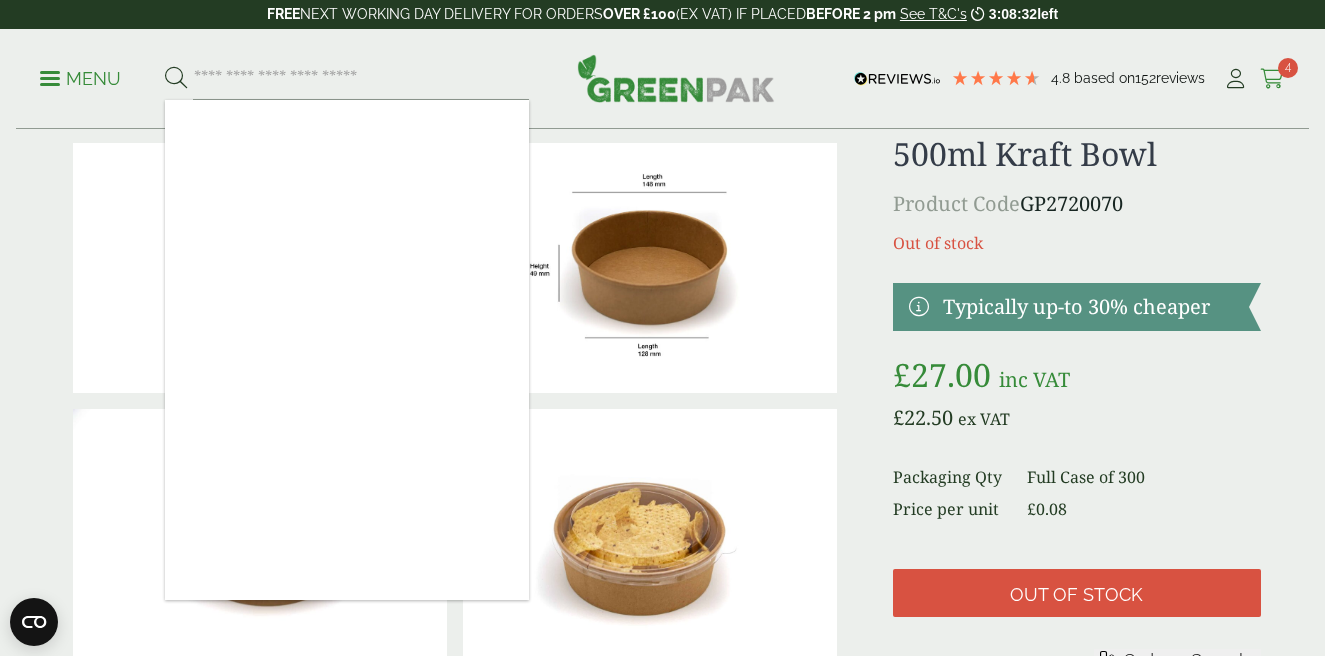 click at bounding box center (1272, 79) 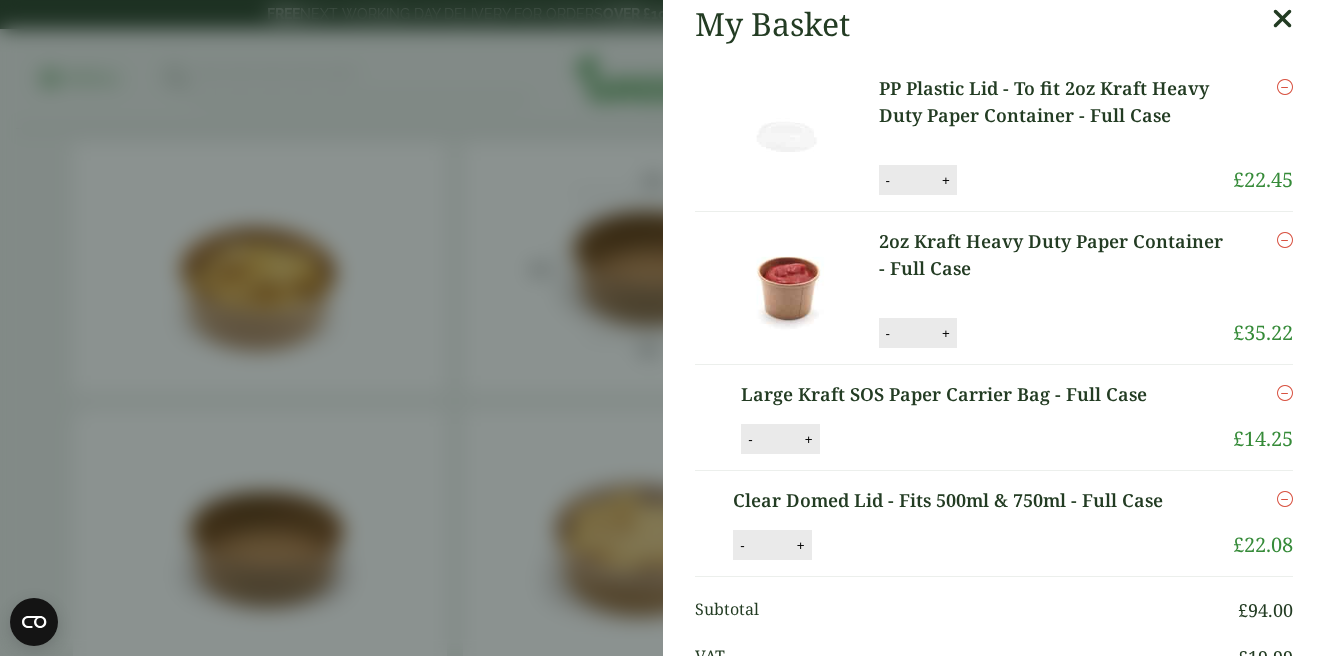 scroll, scrollTop: 0, scrollLeft: 0, axis: both 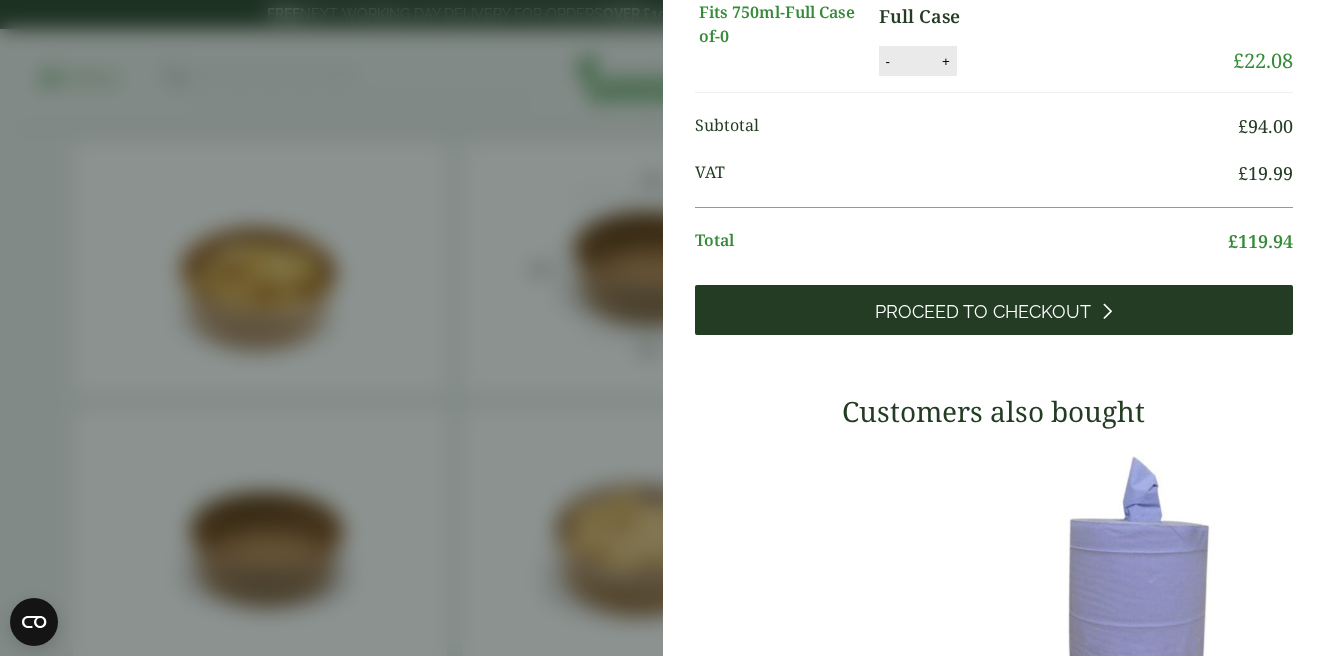 click on "Proceed to Checkout" at bounding box center (983, 312) 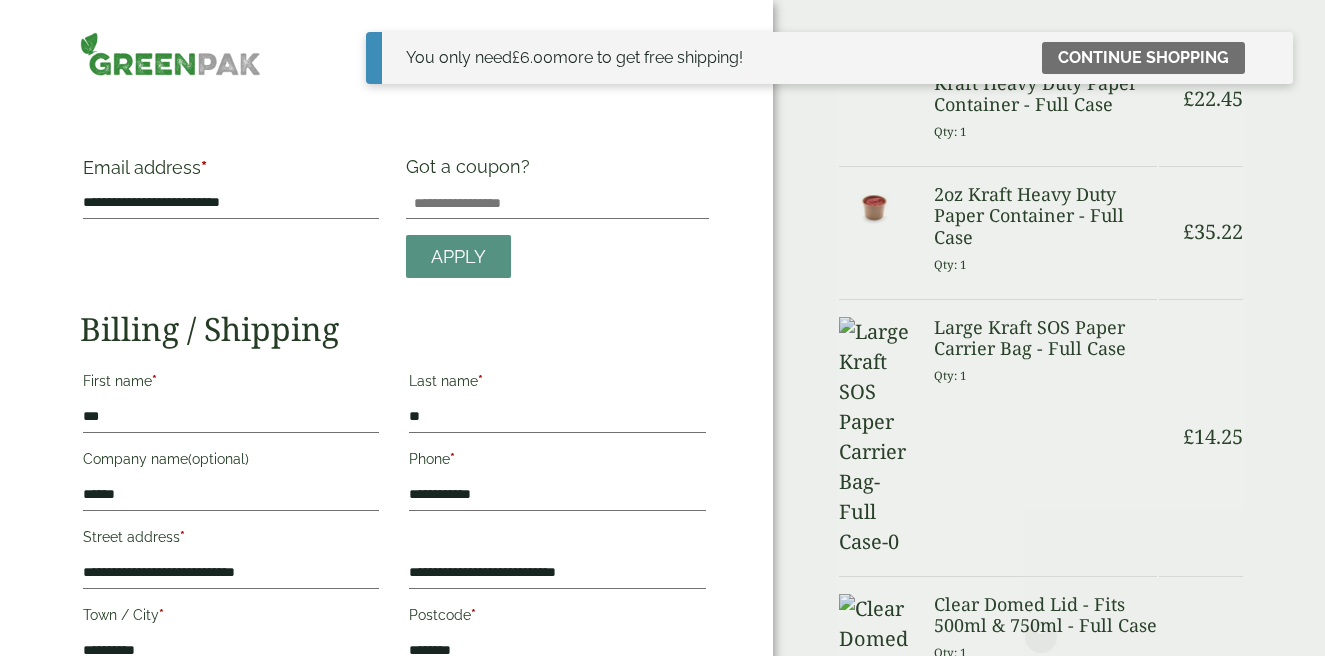 scroll, scrollTop: 0, scrollLeft: 0, axis: both 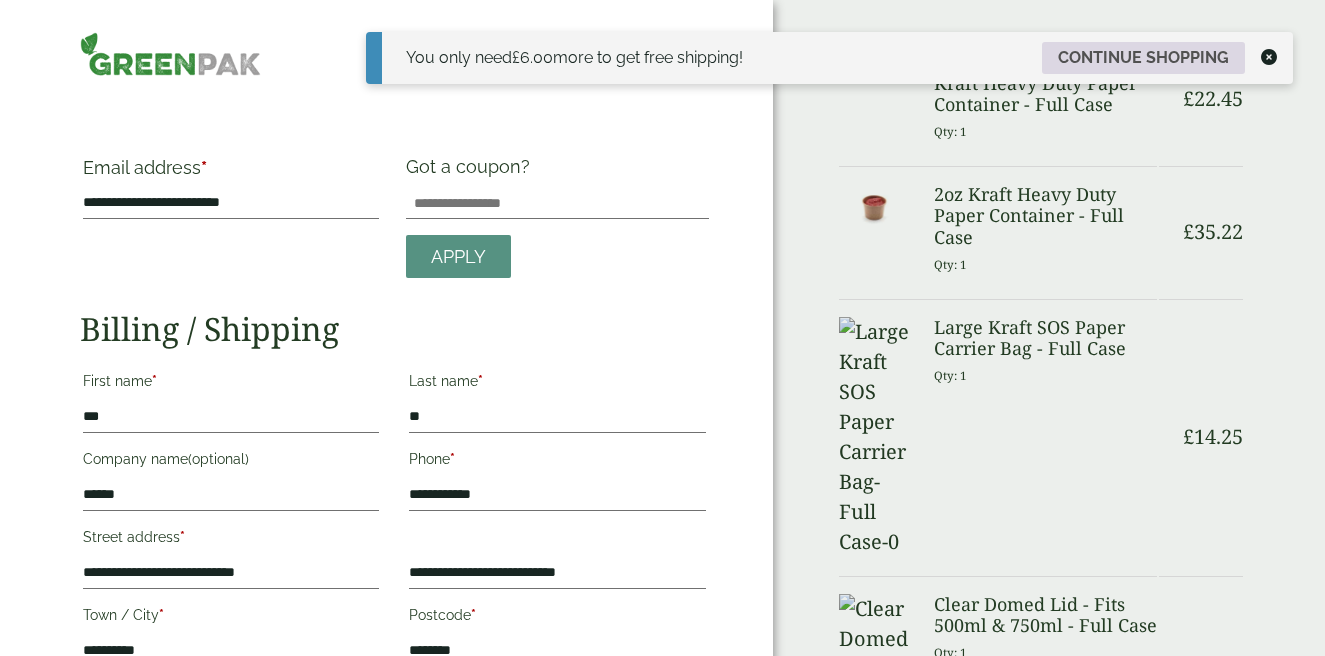 click on "Continue shopping" at bounding box center [1143, 58] 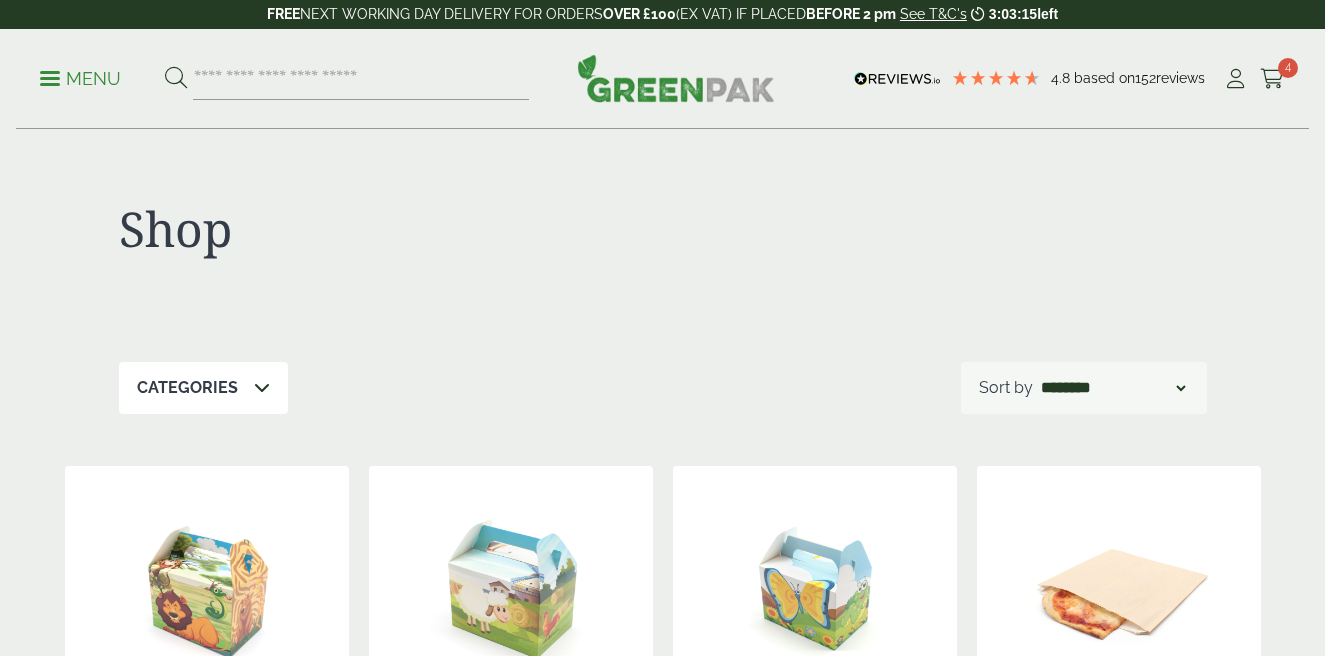 scroll, scrollTop: 0, scrollLeft: 0, axis: both 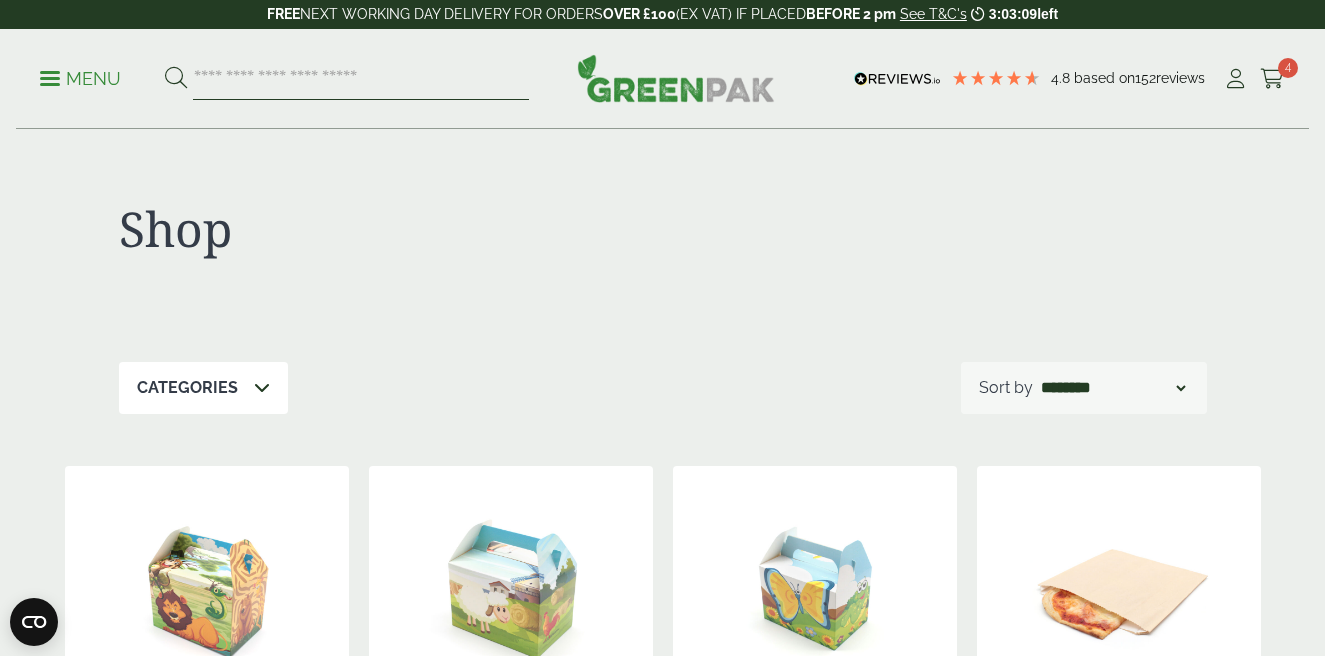 click at bounding box center (361, 79) 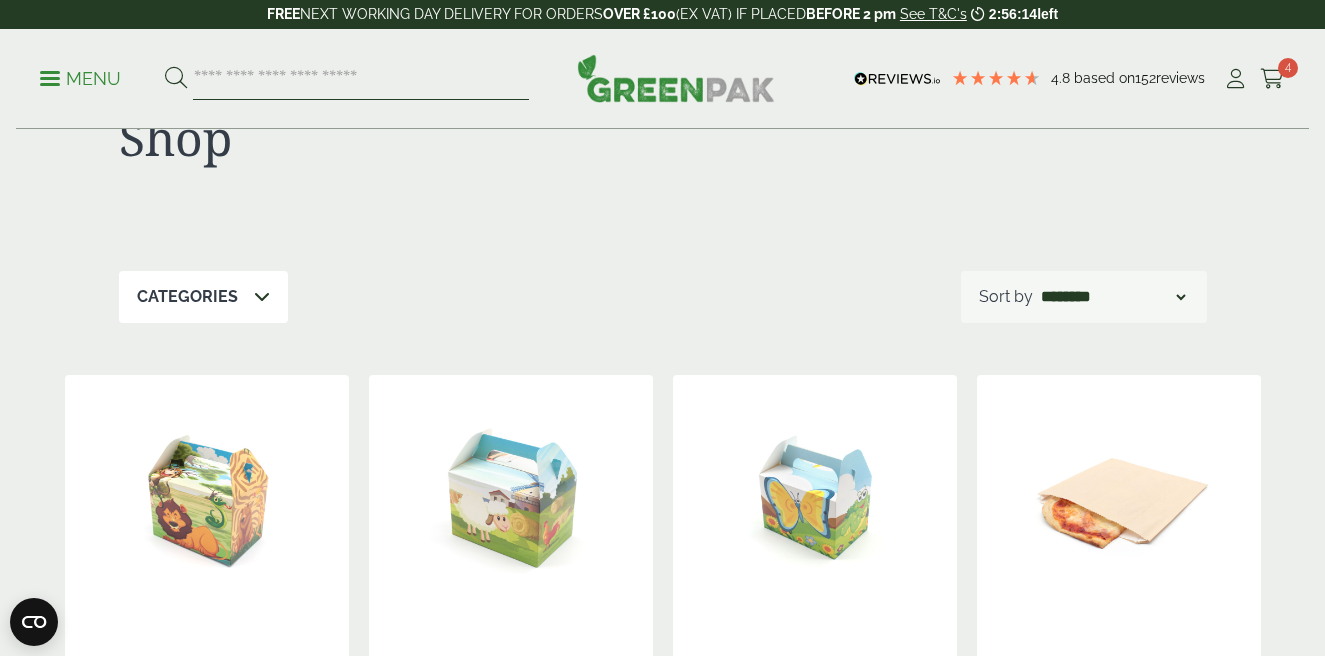 scroll, scrollTop: 0, scrollLeft: 0, axis: both 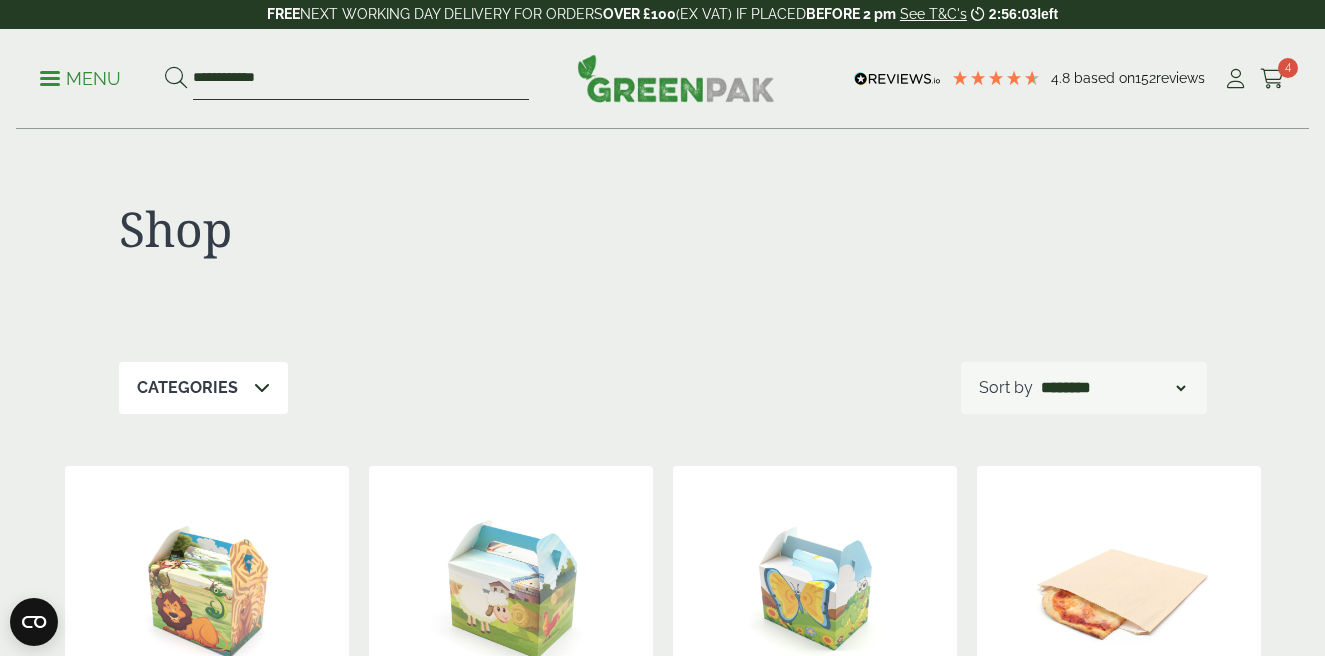type on "**********" 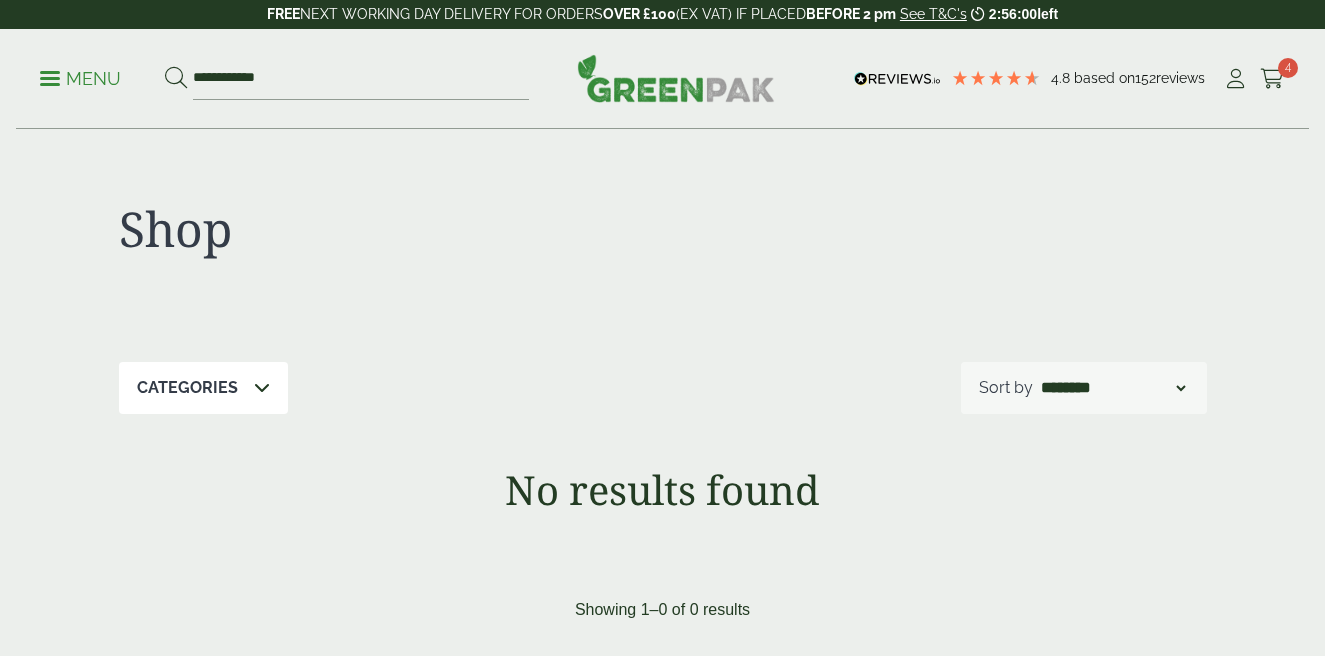 scroll, scrollTop: 310, scrollLeft: 0, axis: vertical 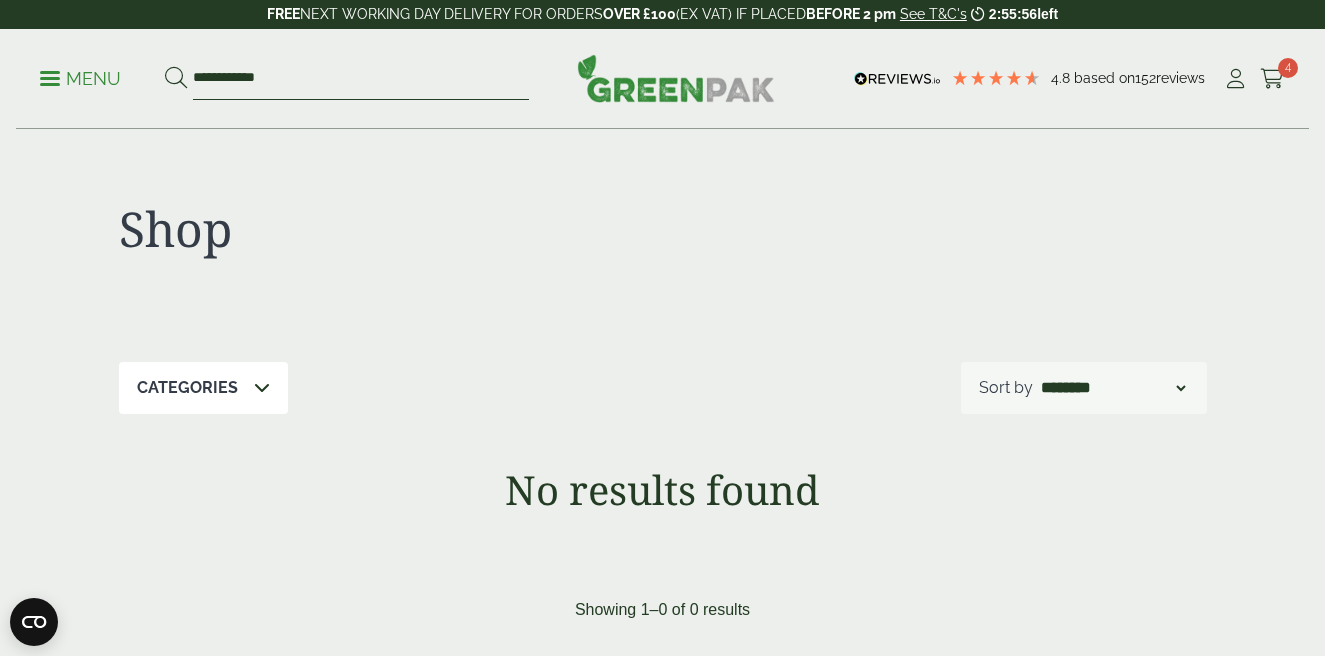 drag, startPoint x: 309, startPoint y: 80, endPoint x: 189, endPoint y: 79, distance: 120.004166 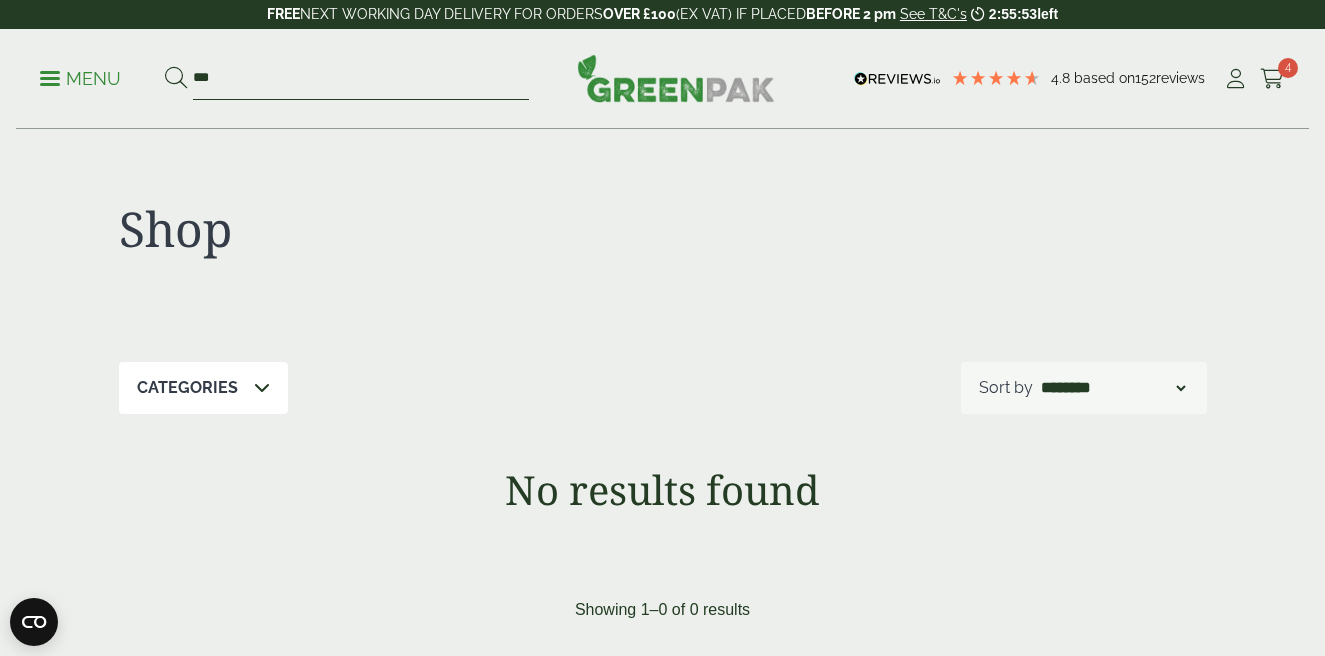 type on "***" 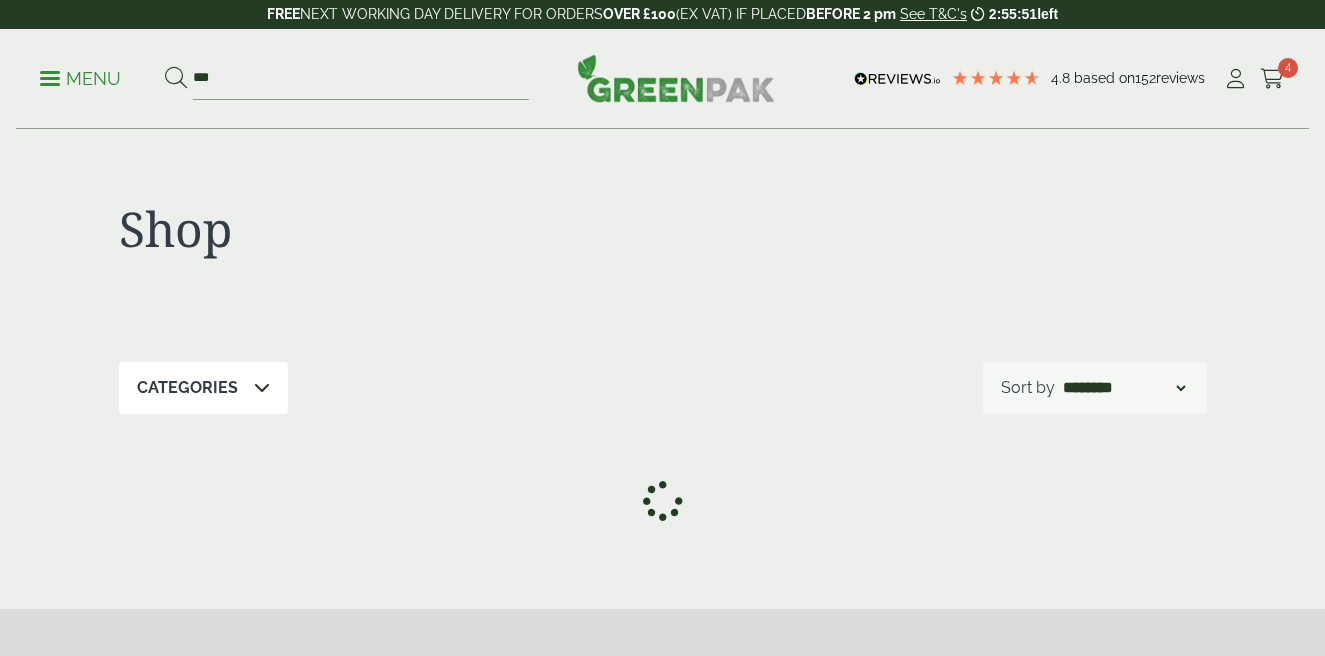 scroll, scrollTop: 0, scrollLeft: 0, axis: both 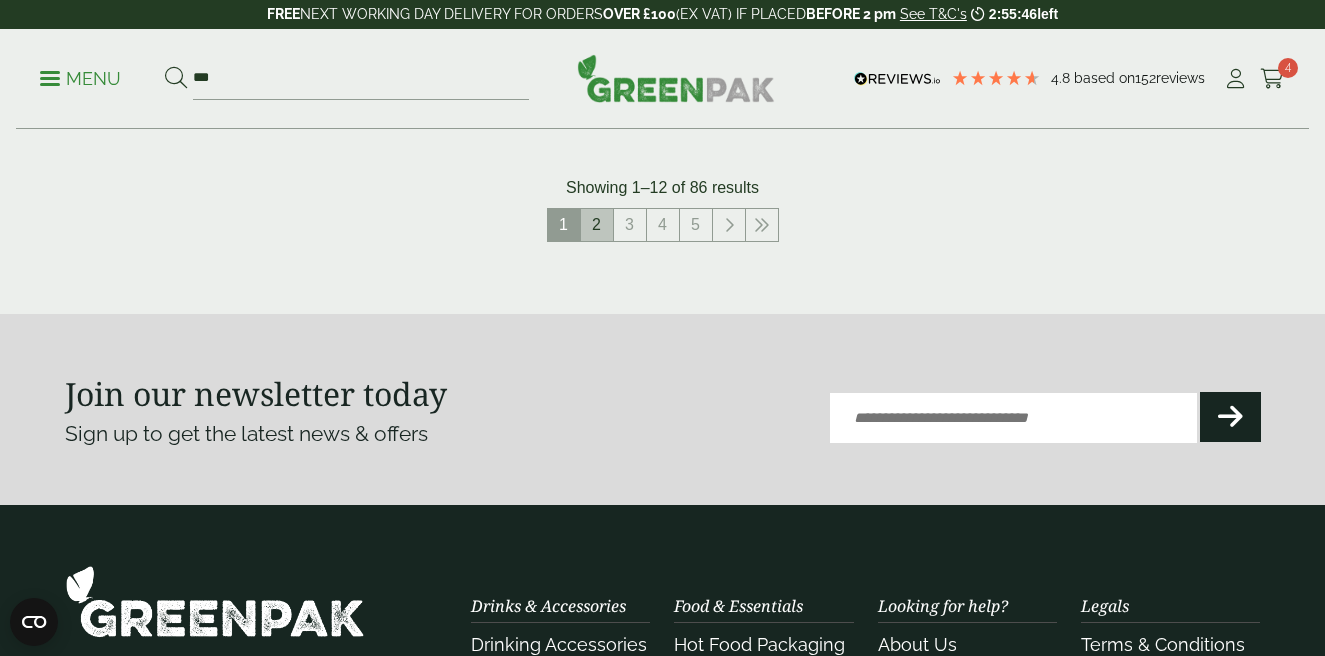 click on "2" at bounding box center [597, 225] 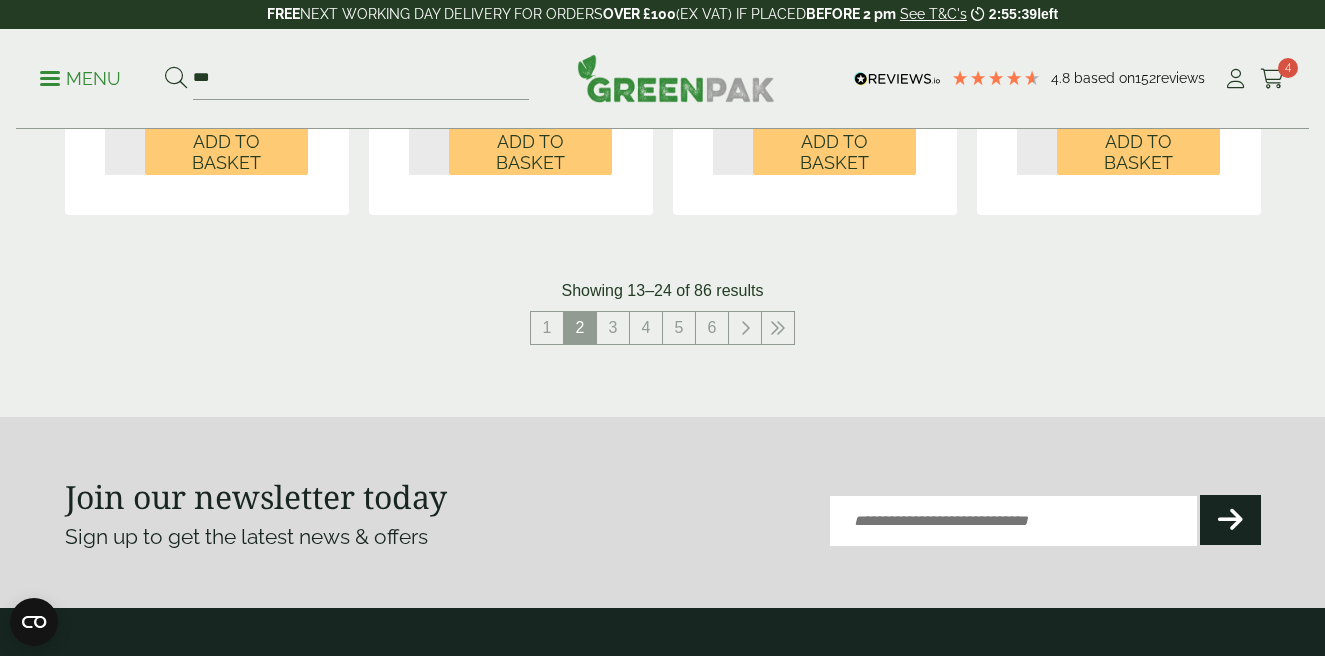 scroll, scrollTop: 2338, scrollLeft: 0, axis: vertical 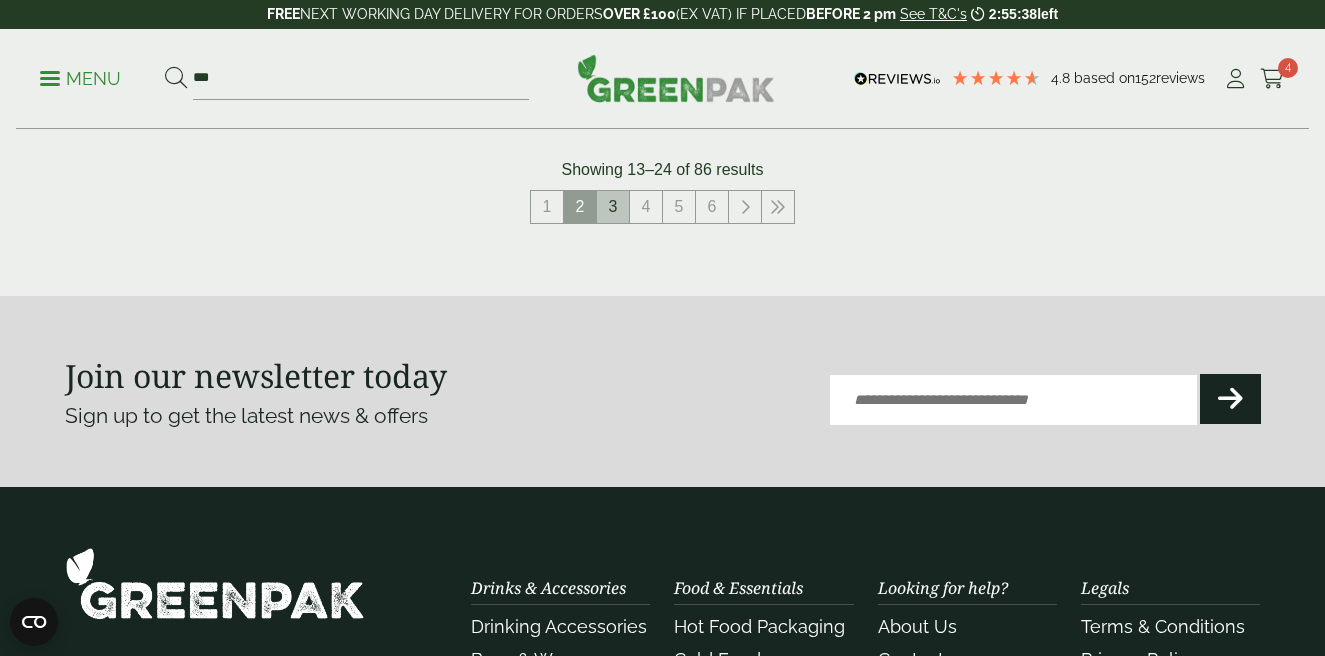 click on "3" at bounding box center (613, 207) 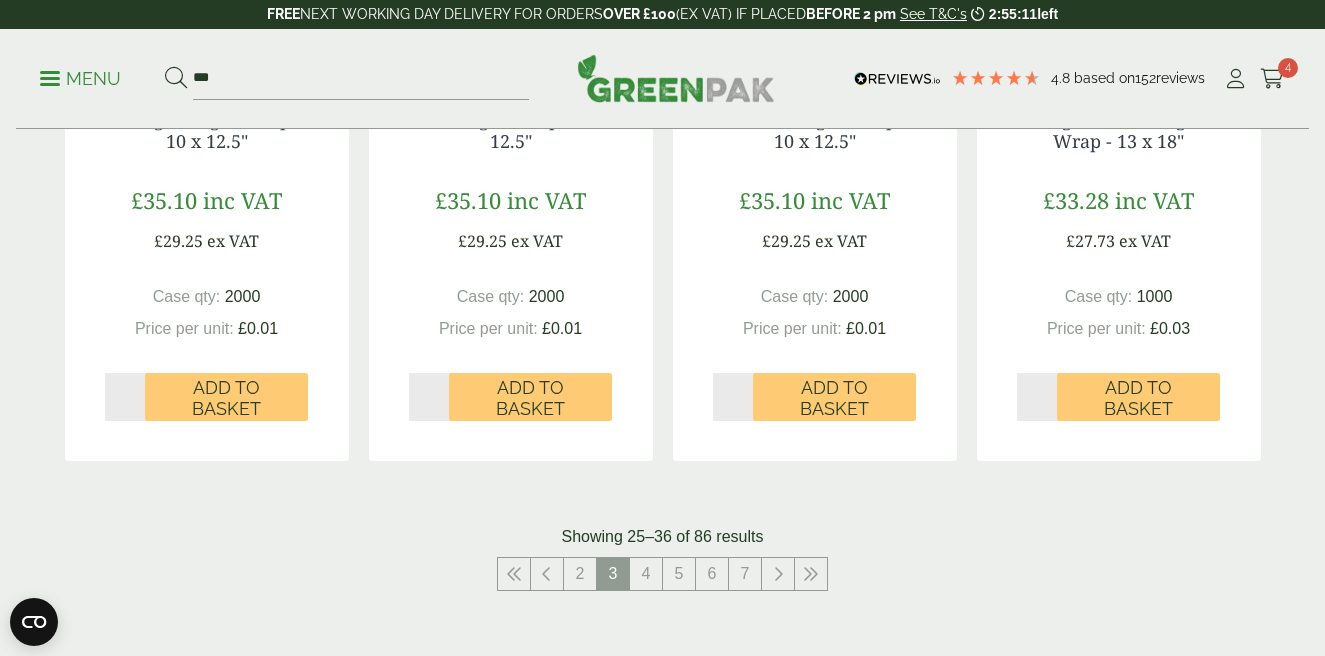 scroll, scrollTop: 1992, scrollLeft: 0, axis: vertical 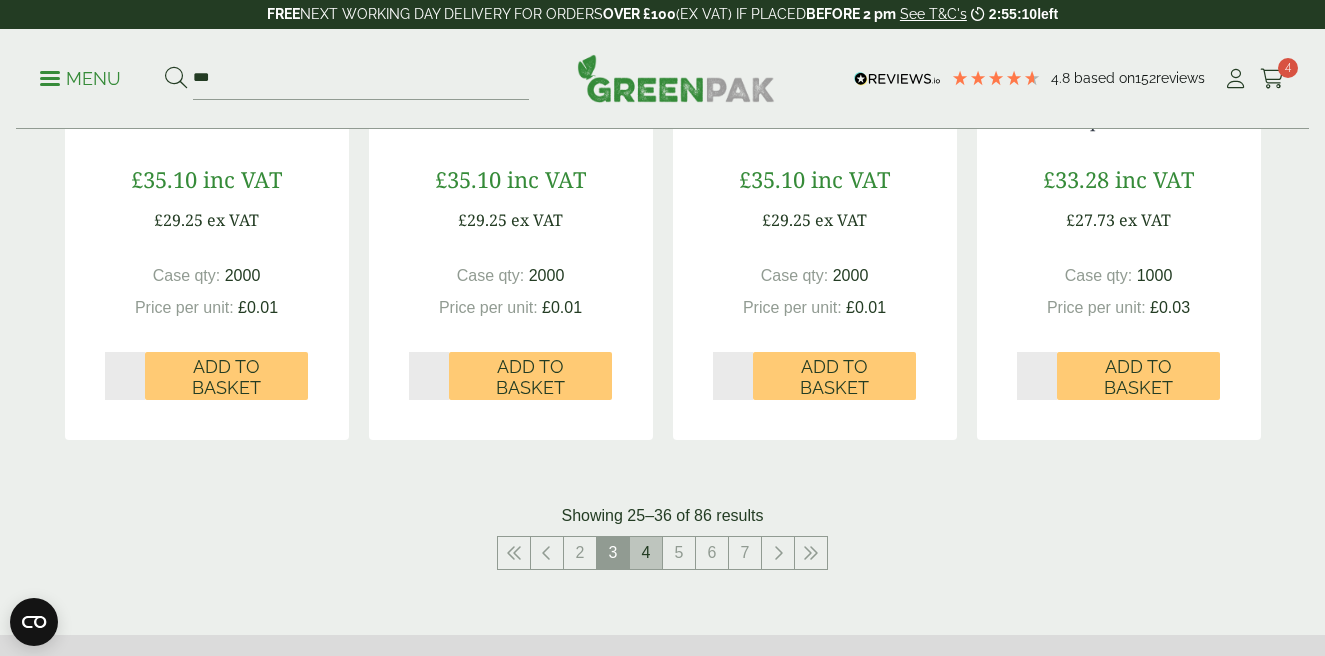 click on "4" at bounding box center [646, 553] 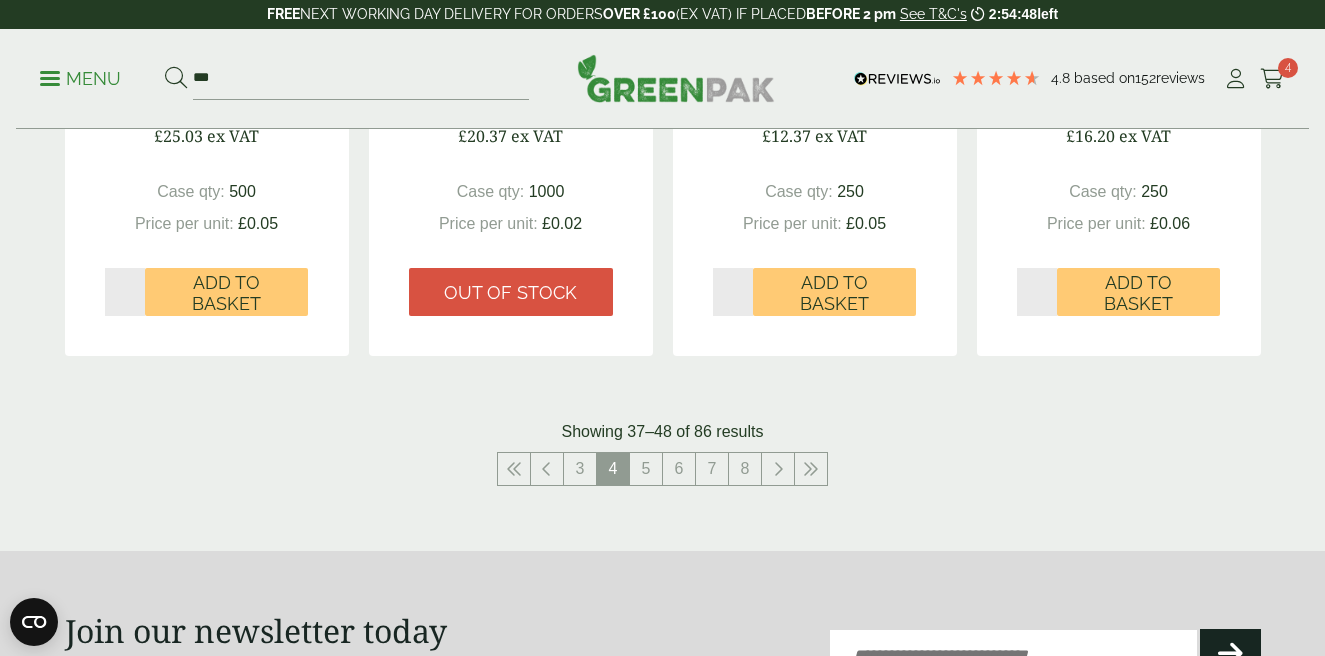 scroll, scrollTop: 2097, scrollLeft: 0, axis: vertical 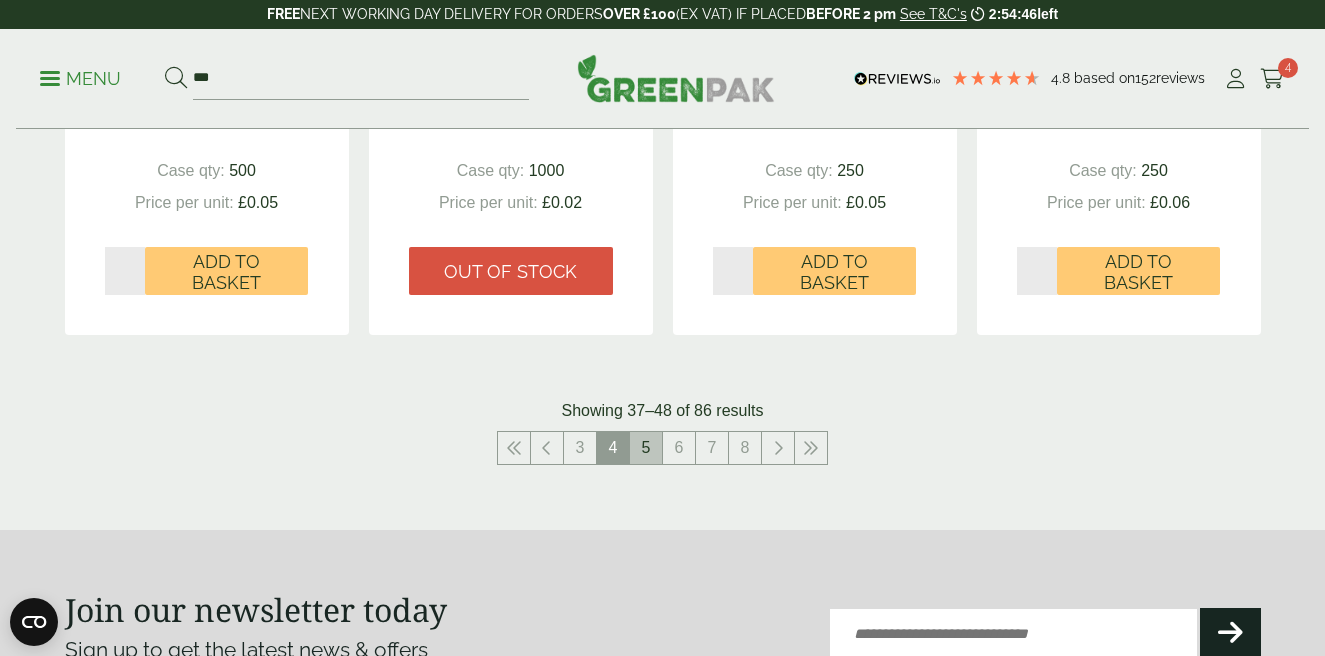 click on "5" at bounding box center [646, 448] 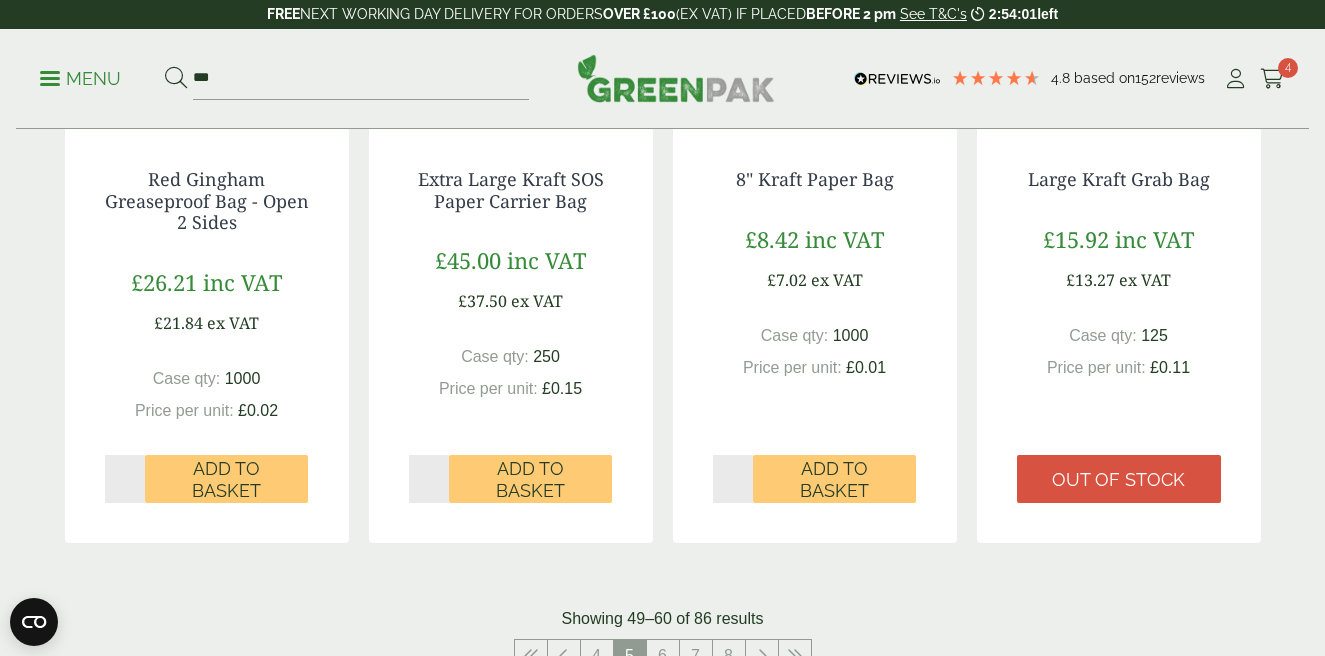 scroll, scrollTop: 1915, scrollLeft: 0, axis: vertical 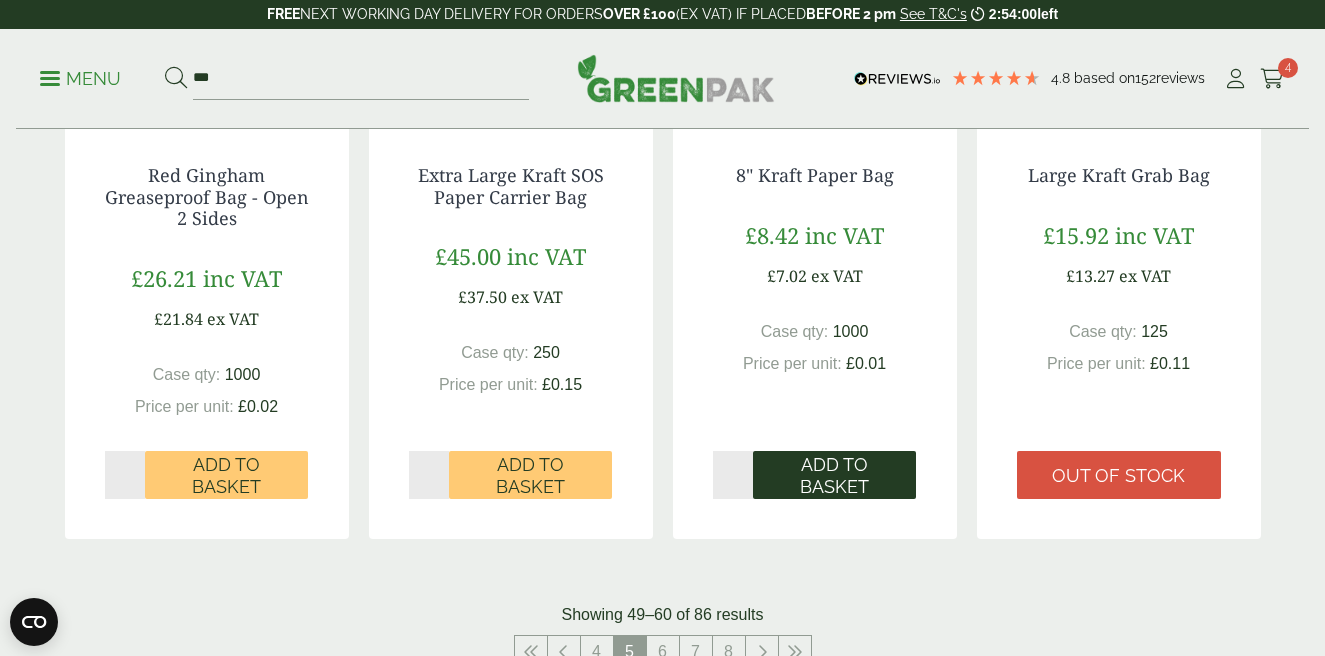 click on "Add to Basket" at bounding box center [834, 475] 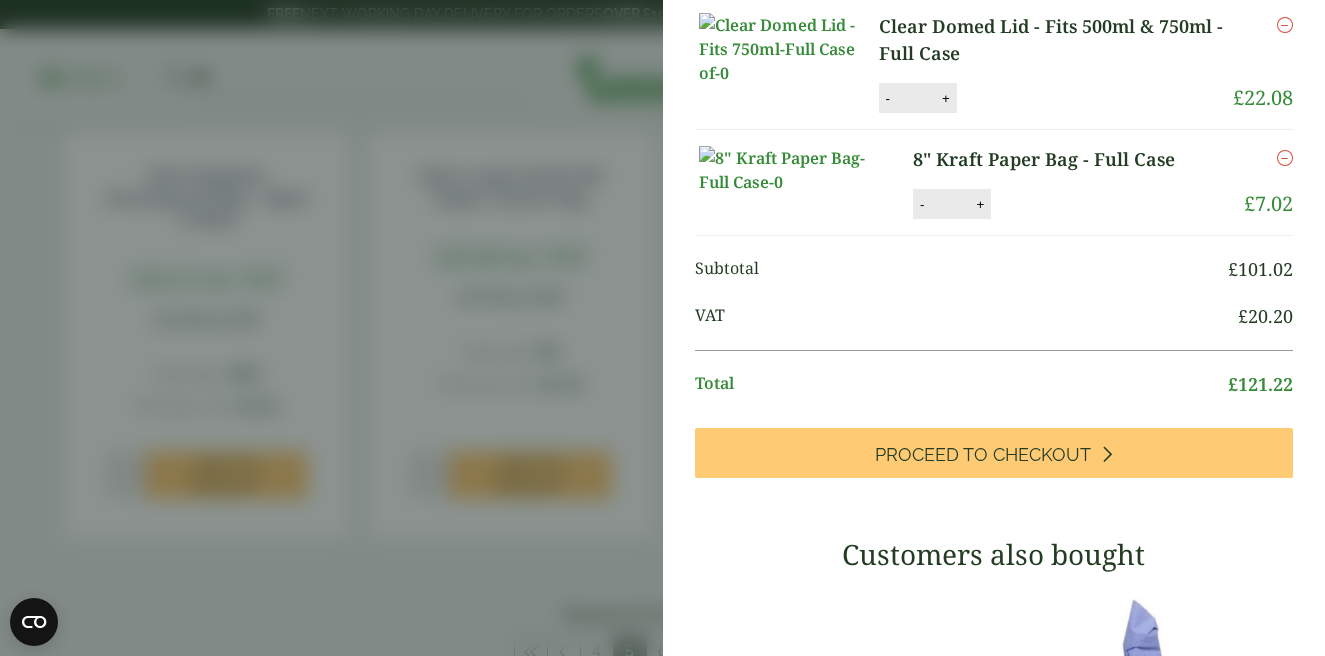 scroll, scrollTop: 485, scrollLeft: 0, axis: vertical 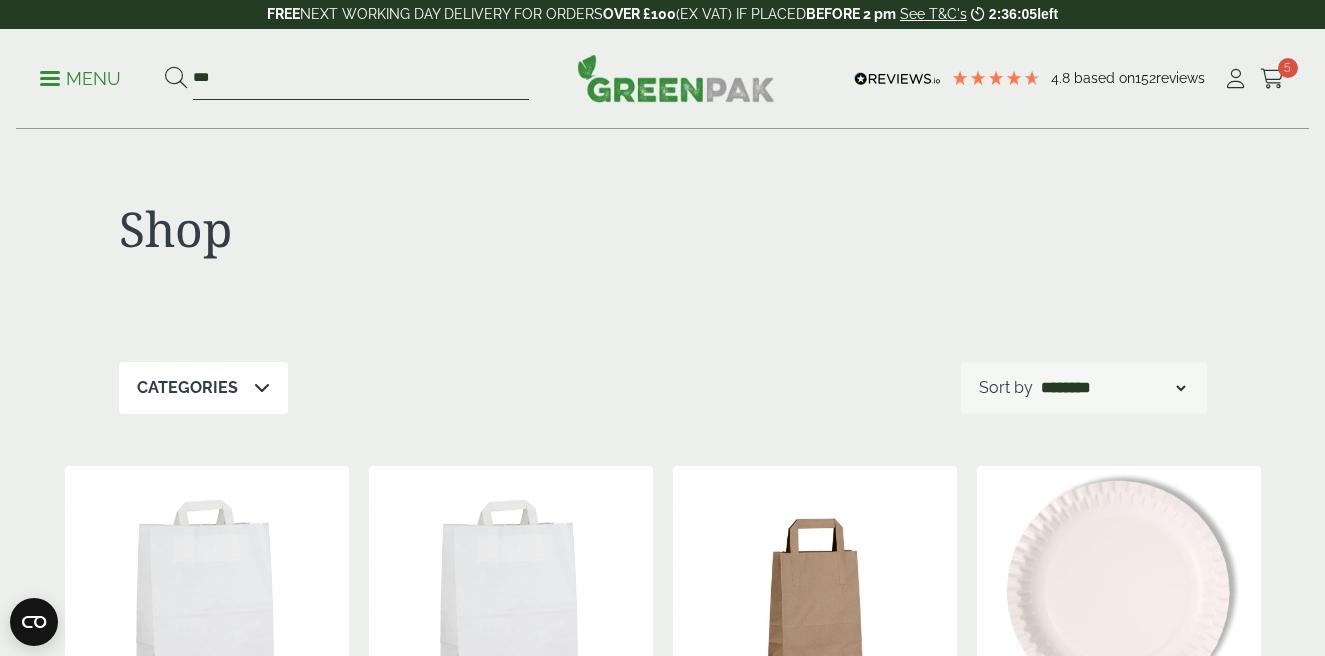 click on "***" at bounding box center (361, 79) 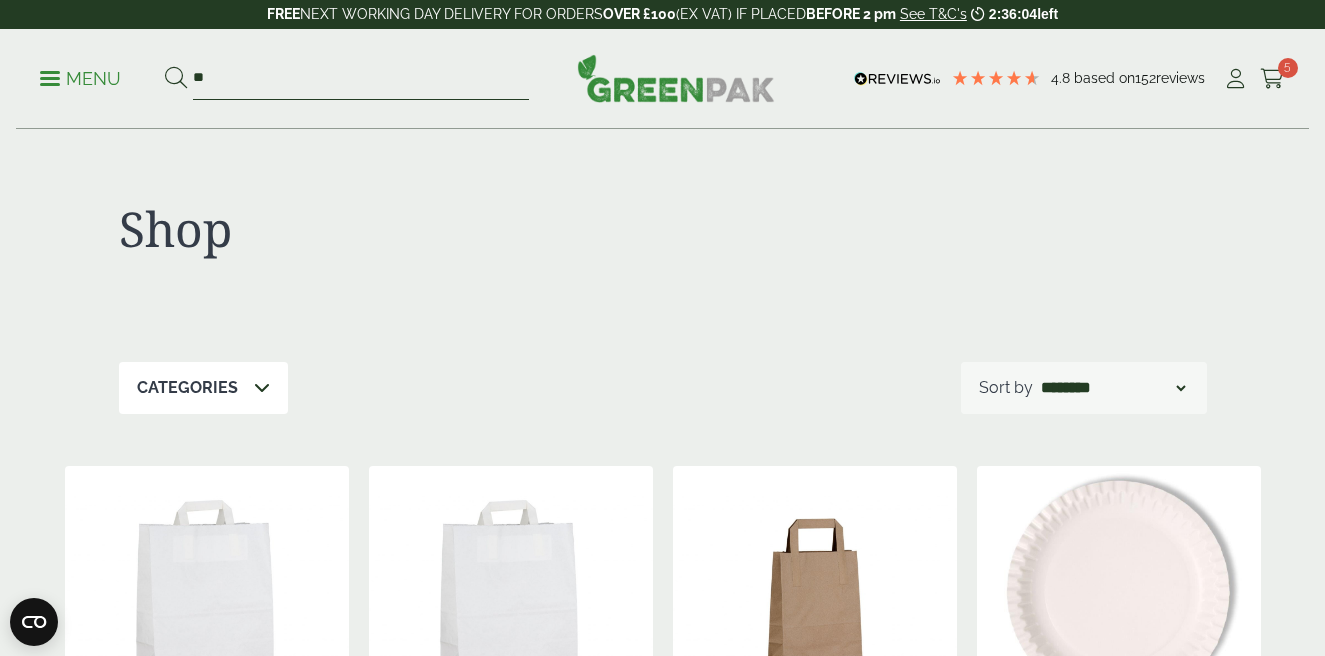 type on "*" 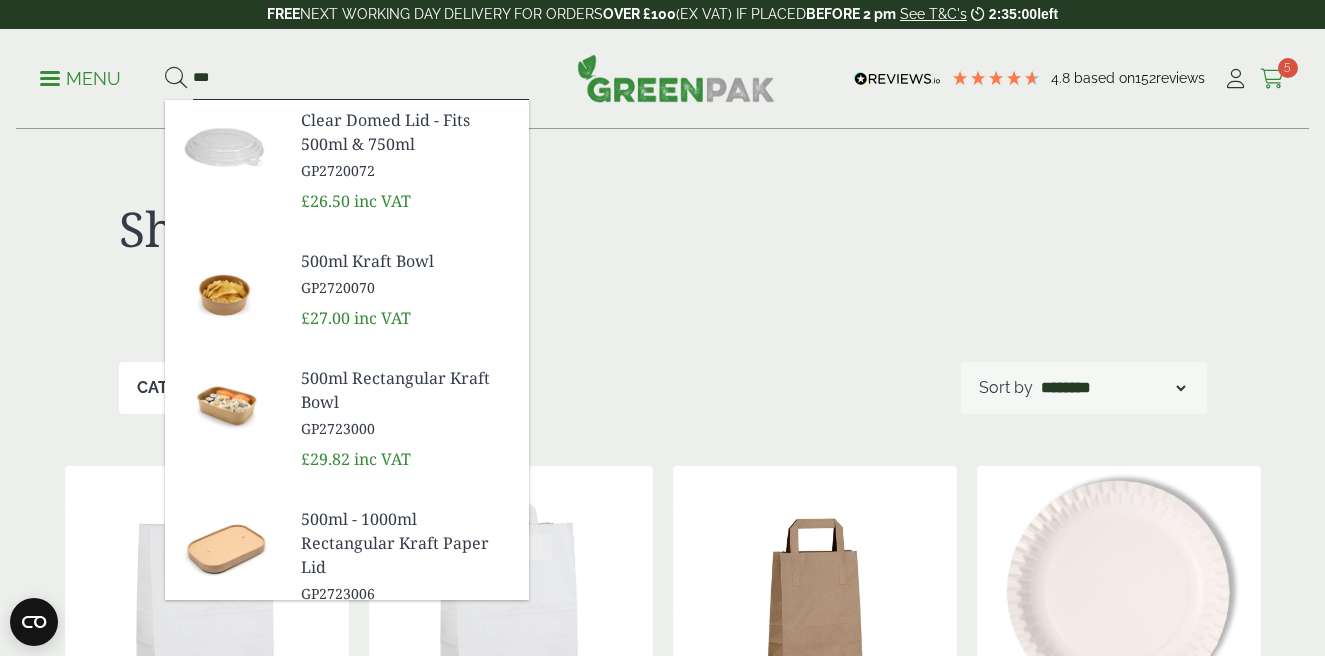 type on "***" 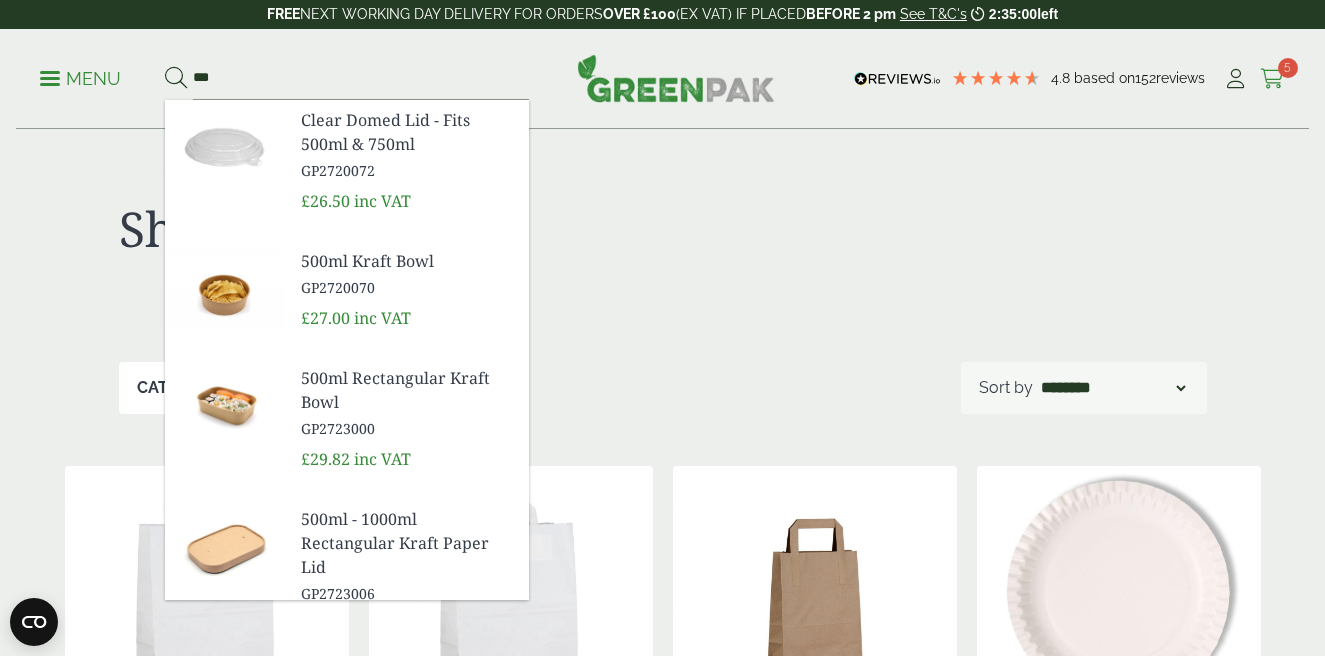 click at bounding box center [1272, 79] 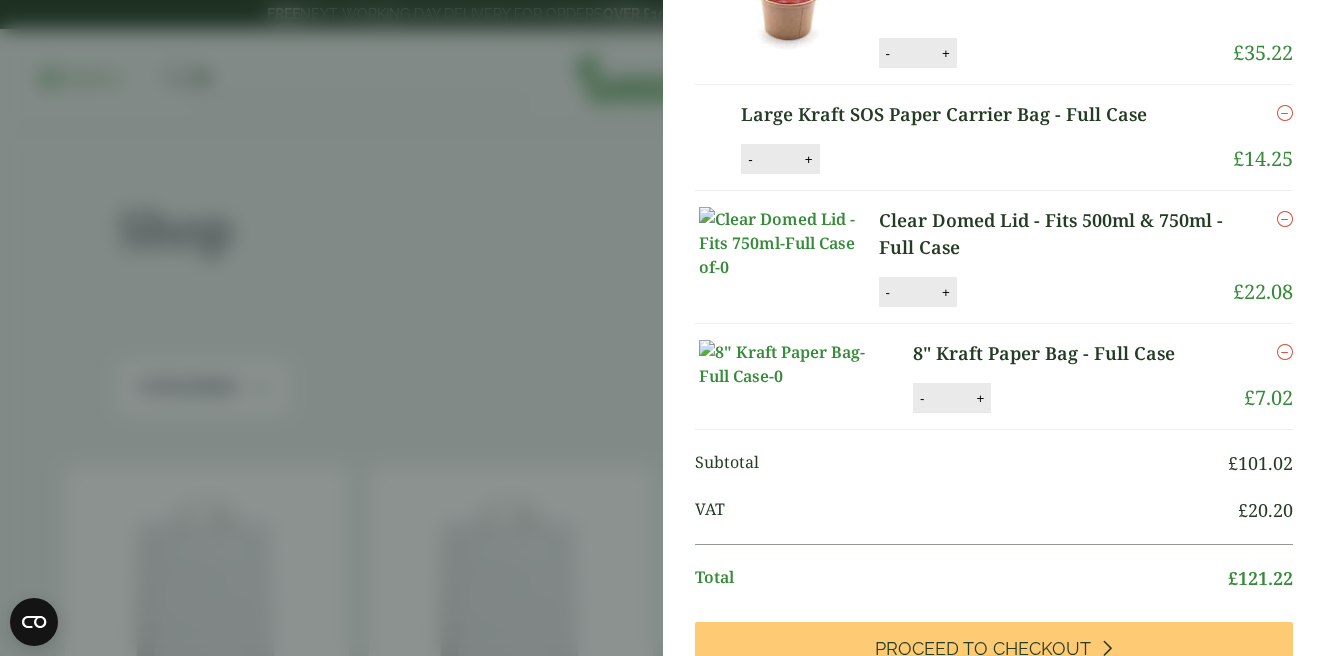 scroll, scrollTop: 280, scrollLeft: 0, axis: vertical 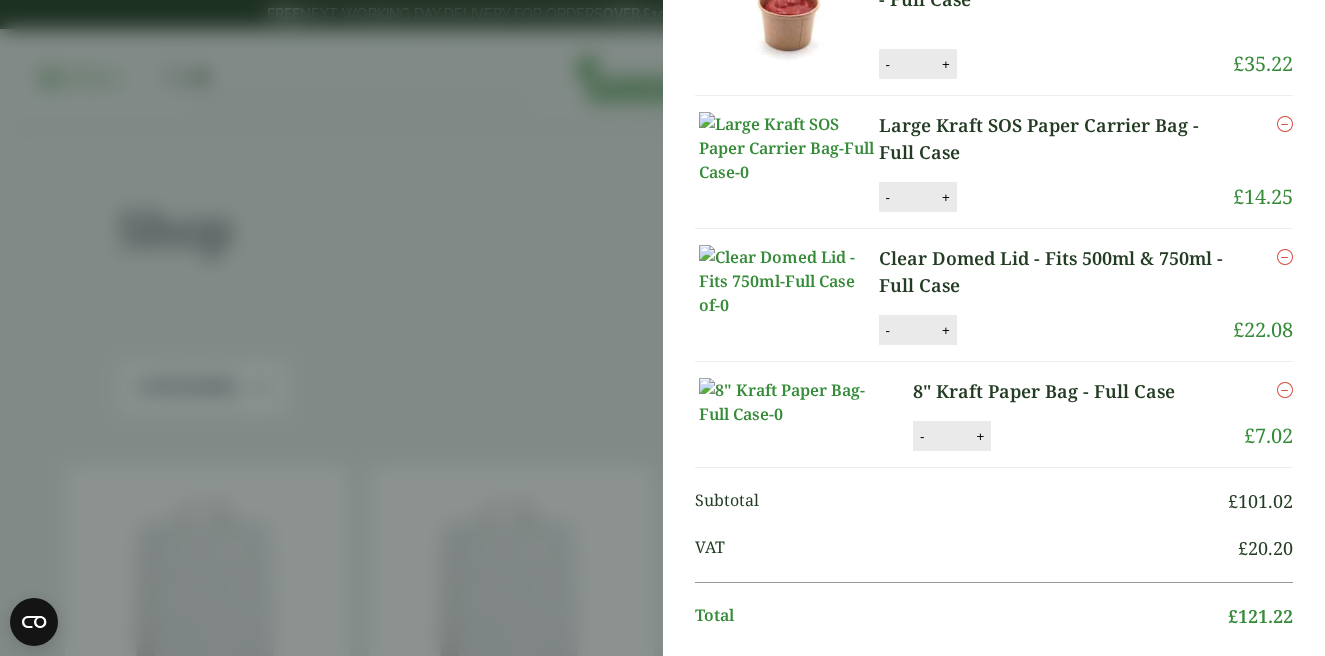 click on "Large Kraft SOS Paper Carrier Bag - Full Case" at bounding box center [1056, 139] 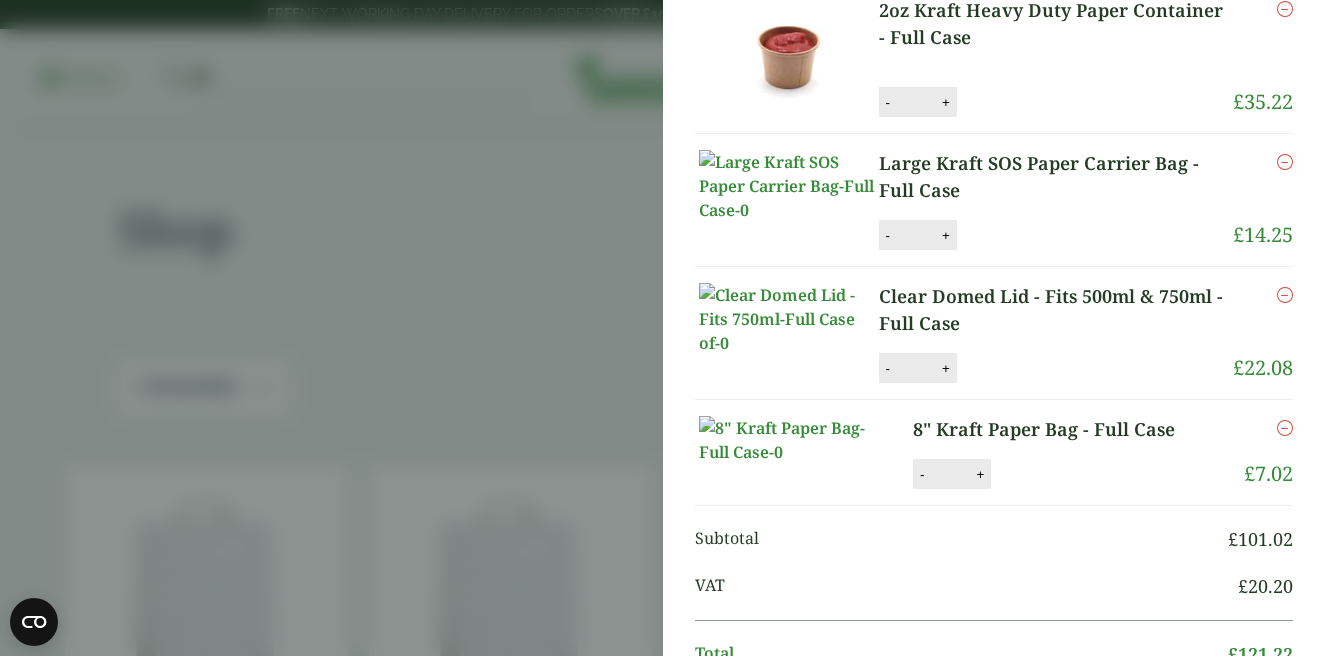 scroll, scrollTop: 264, scrollLeft: 0, axis: vertical 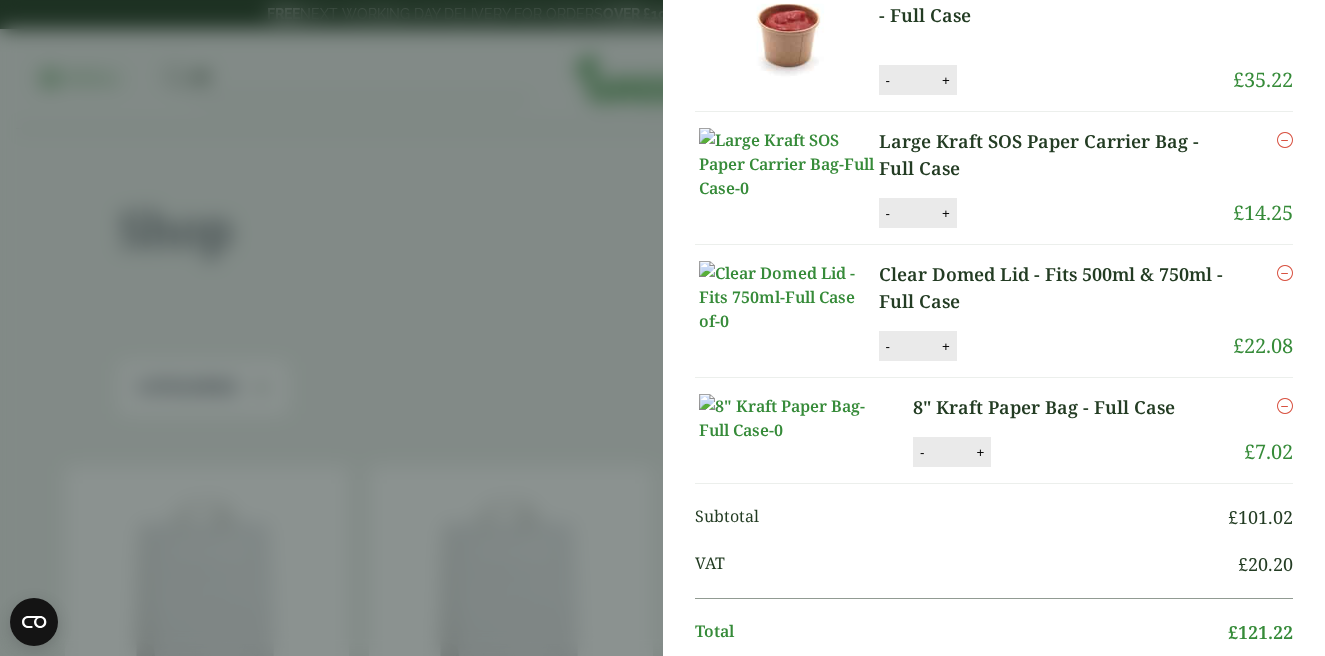 click on "8" Kraft Paper Bag - Full Case" at bounding box center [1061, 407] 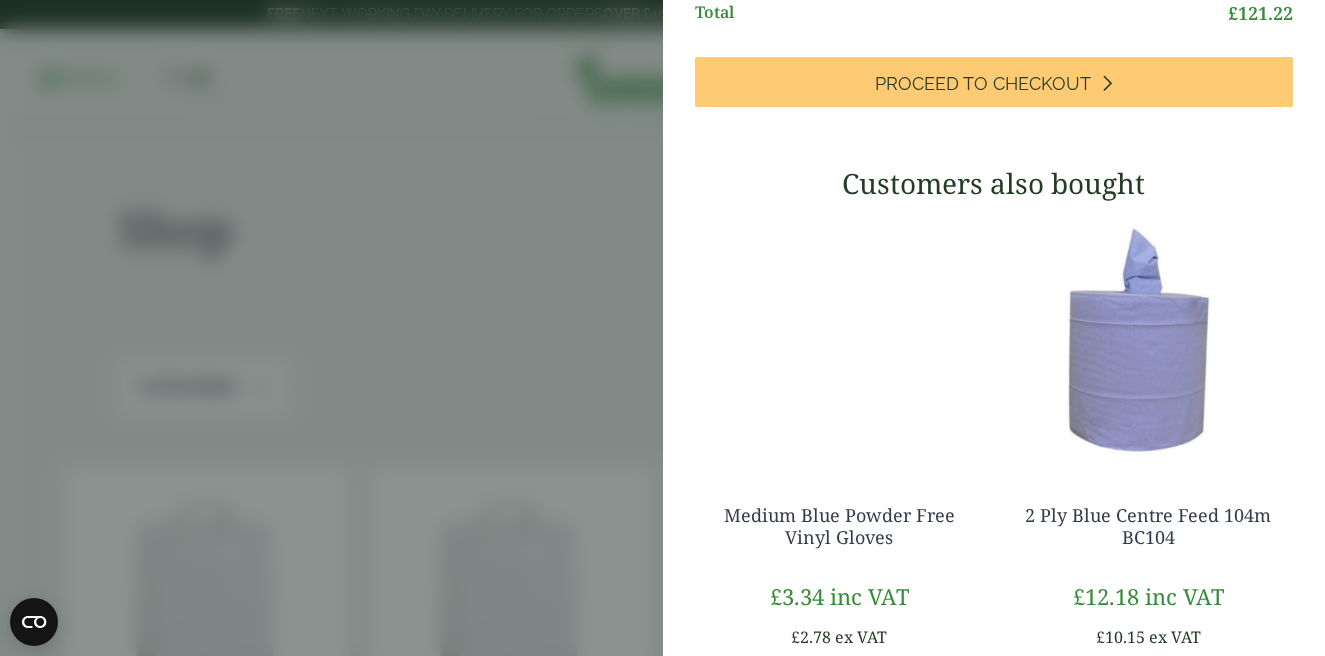 scroll, scrollTop: 722, scrollLeft: 0, axis: vertical 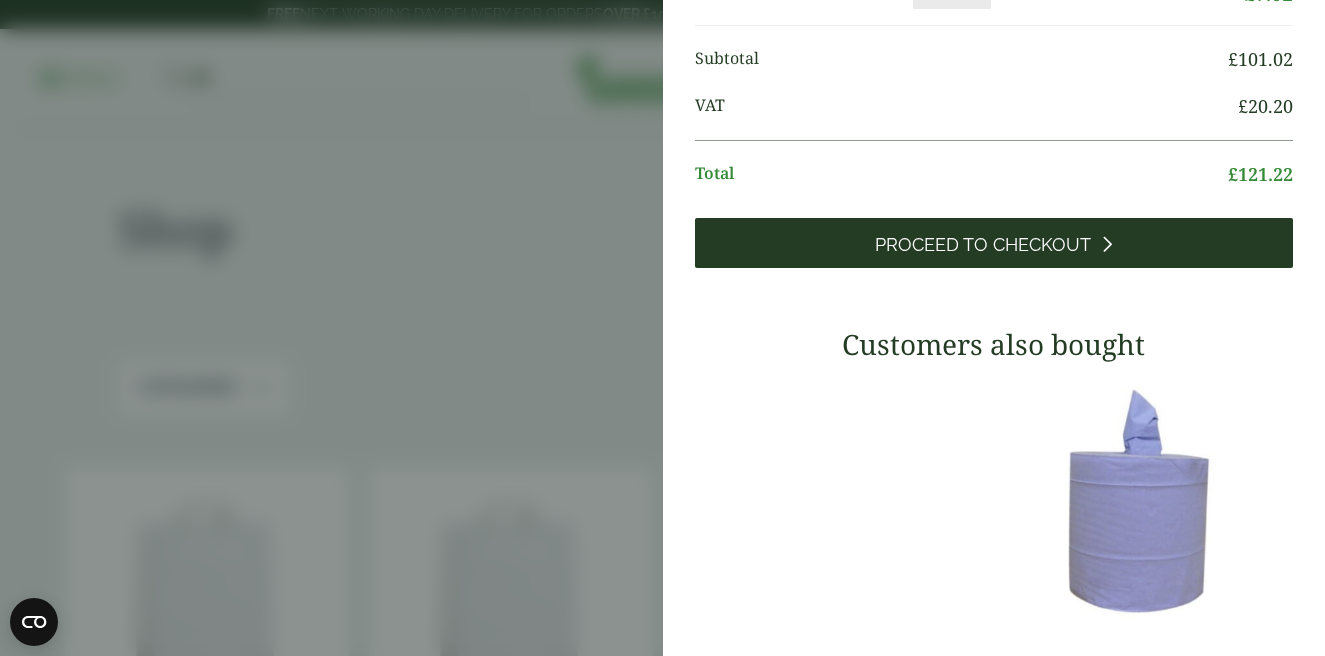 click on "Proceed to Checkout" at bounding box center (983, 245) 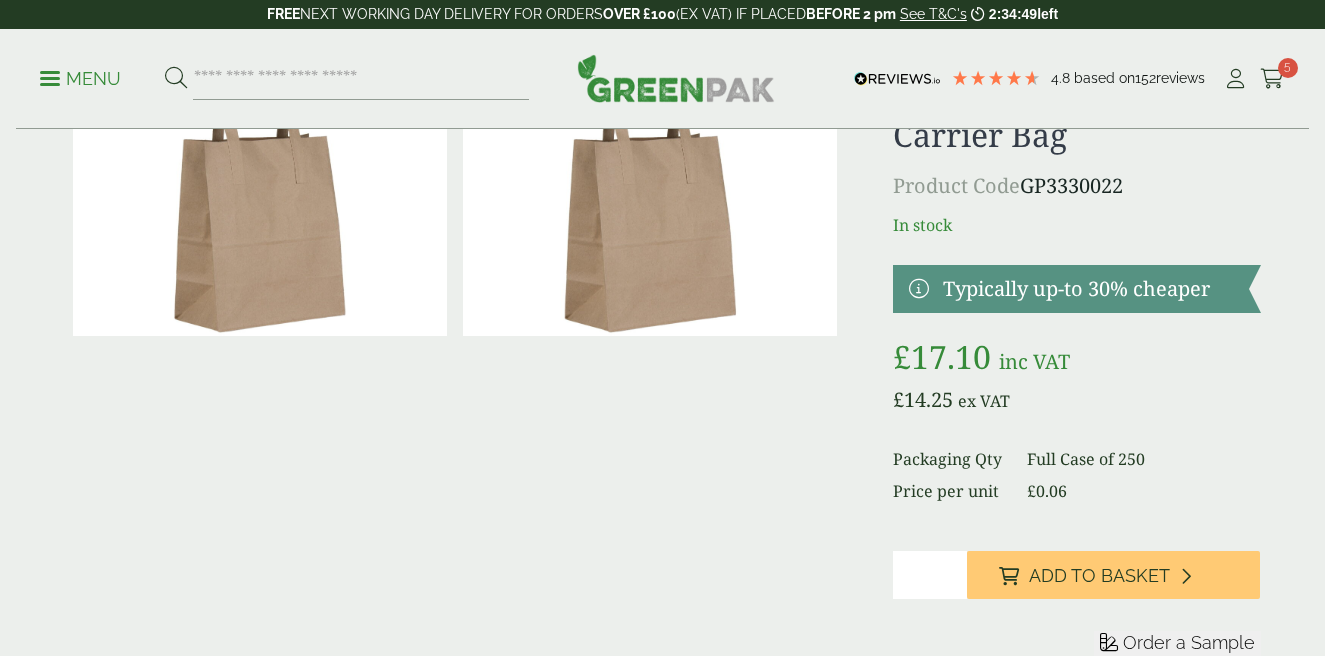 scroll, scrollTop: 122, scrollLeft: 0, axis: vertical 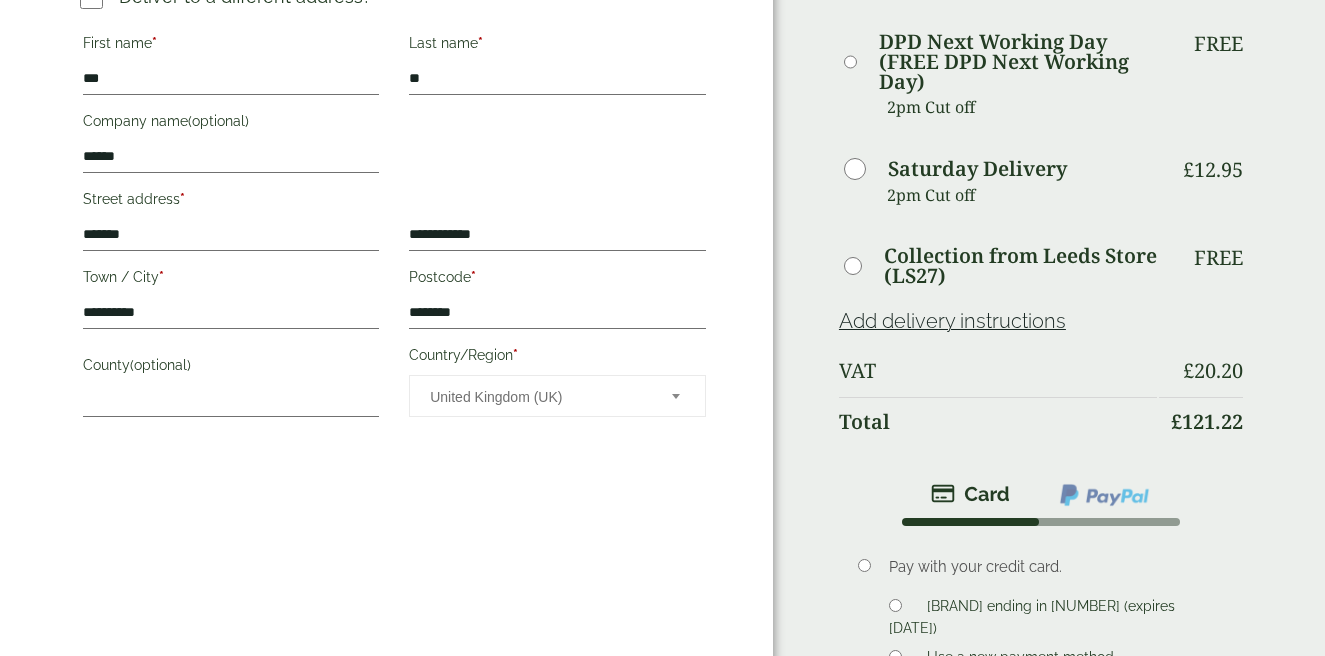 click on "Place order" at bounding box center (1041, 816) 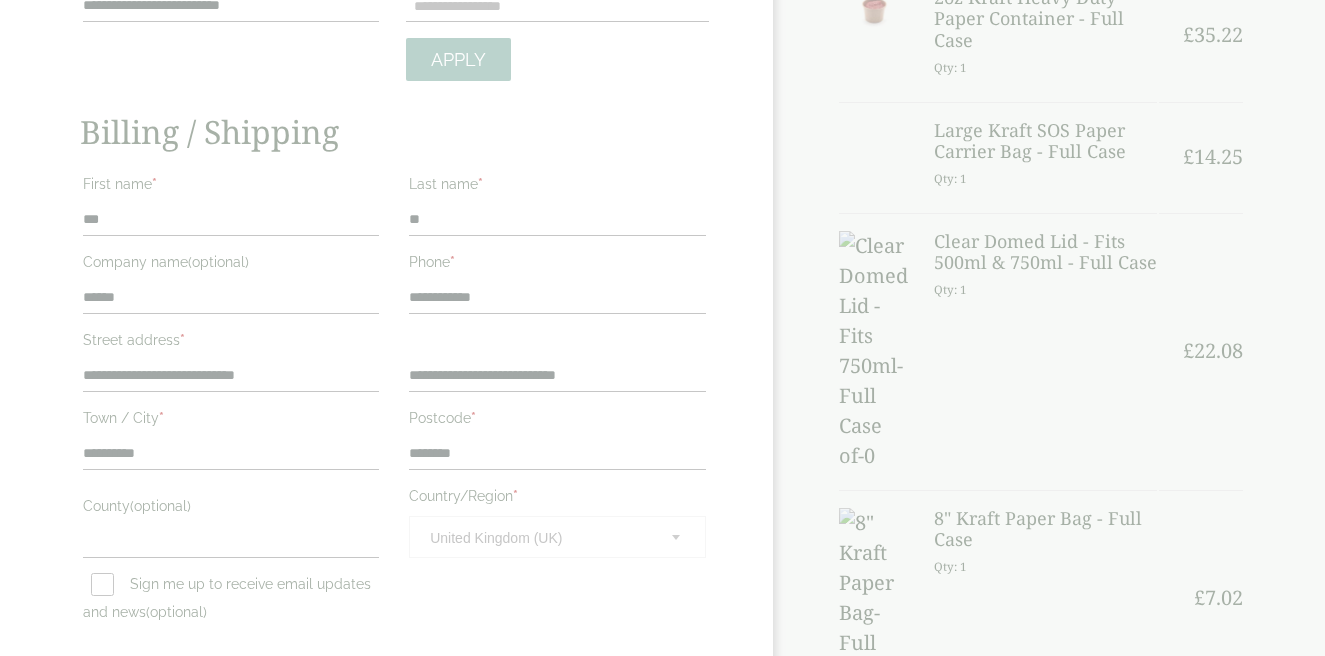 scroll, scrollTop: 0, scrollLeft: 0, axis: both 